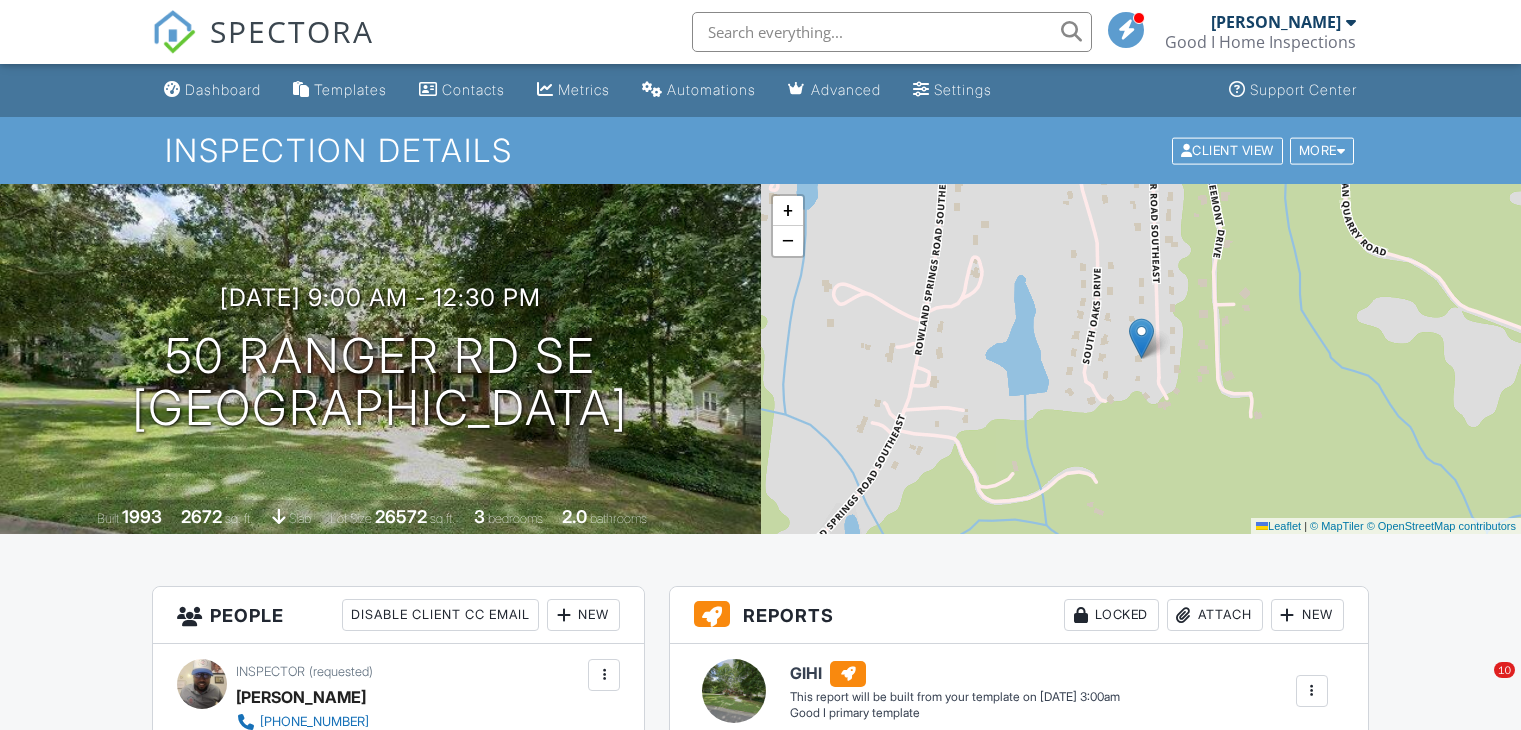 scroll, scrollTop: 1067, scrollLeft: 0, axis: vertical 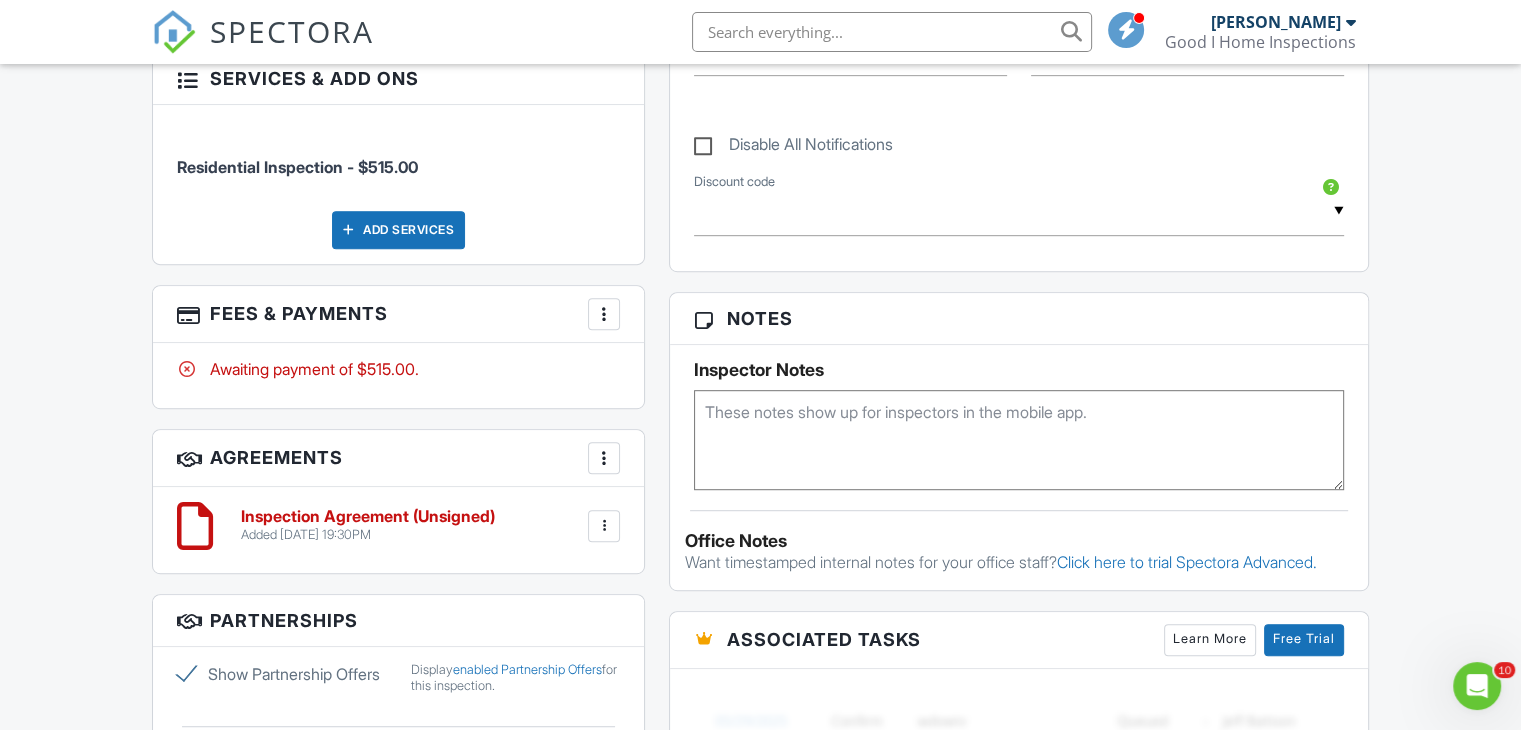 click on "Dashboard
Templates
Contacts
Metrics
Automations
Advanced
Settings
Support Center
Inspection Details
Client View
More
Property Details
Reschedule
Reorder / Copy
Share
Cancel
Delete
Print Order
Convert to V9
Enable Pass on CC Fees
View Change Log
07/11/2025  9:00 am
- 12:30 pm
50 Ranger Rd SE
Cartersville, GA 30121
Built
1993
2672
sq. ft.
slab
Lot Size
26572
sq.ft.
3
bedrooms
2.0
bathrooms
+ −  Leaflet   |   © MapTiler   © OpenStreetMap contributors
All emails and texts are disabled for this inspection!
Turn on emails and texts
Turn on and Requeue Notifications
Reports
Locked
Attach
New
GIHI" at bounding box center (760, 343) 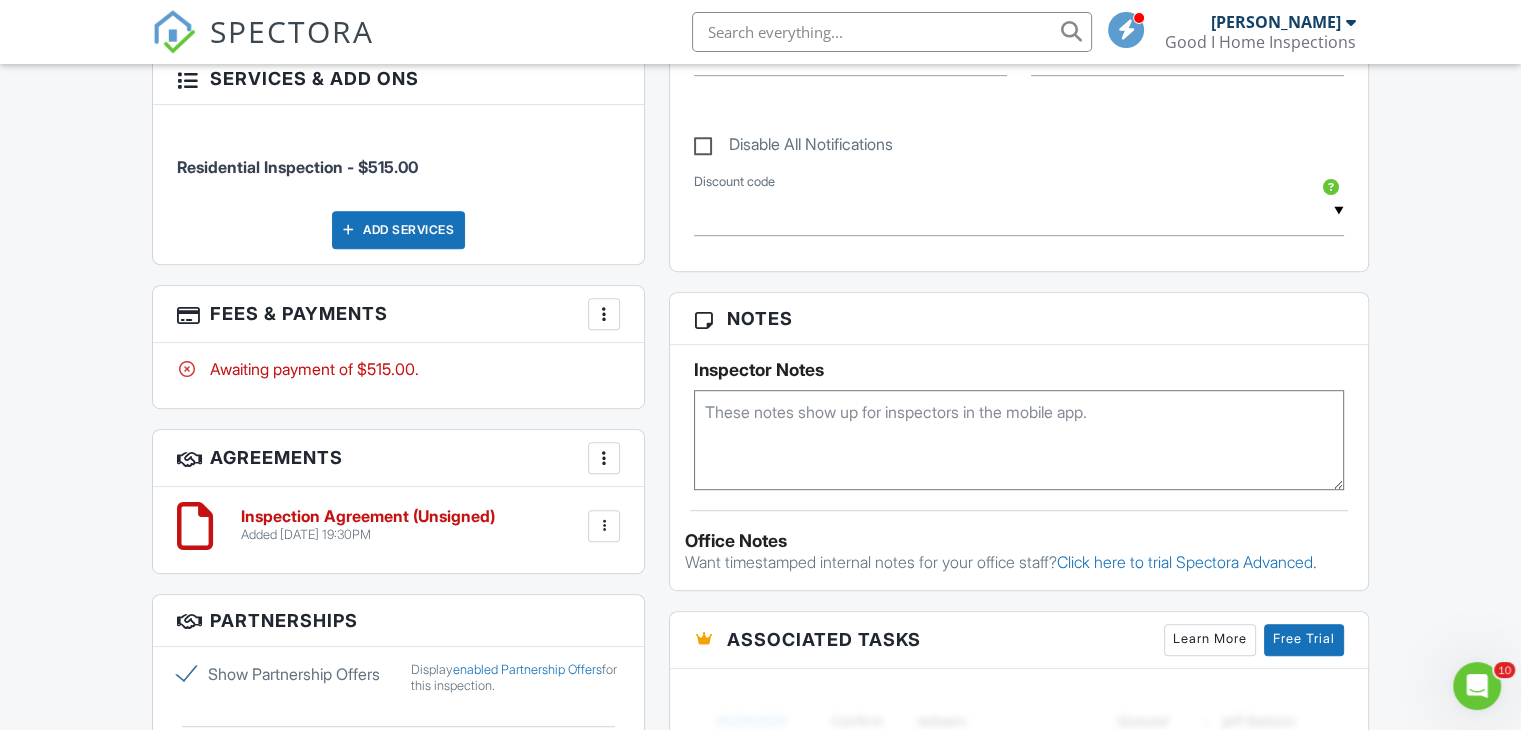 click at bounding box center (174, 32) 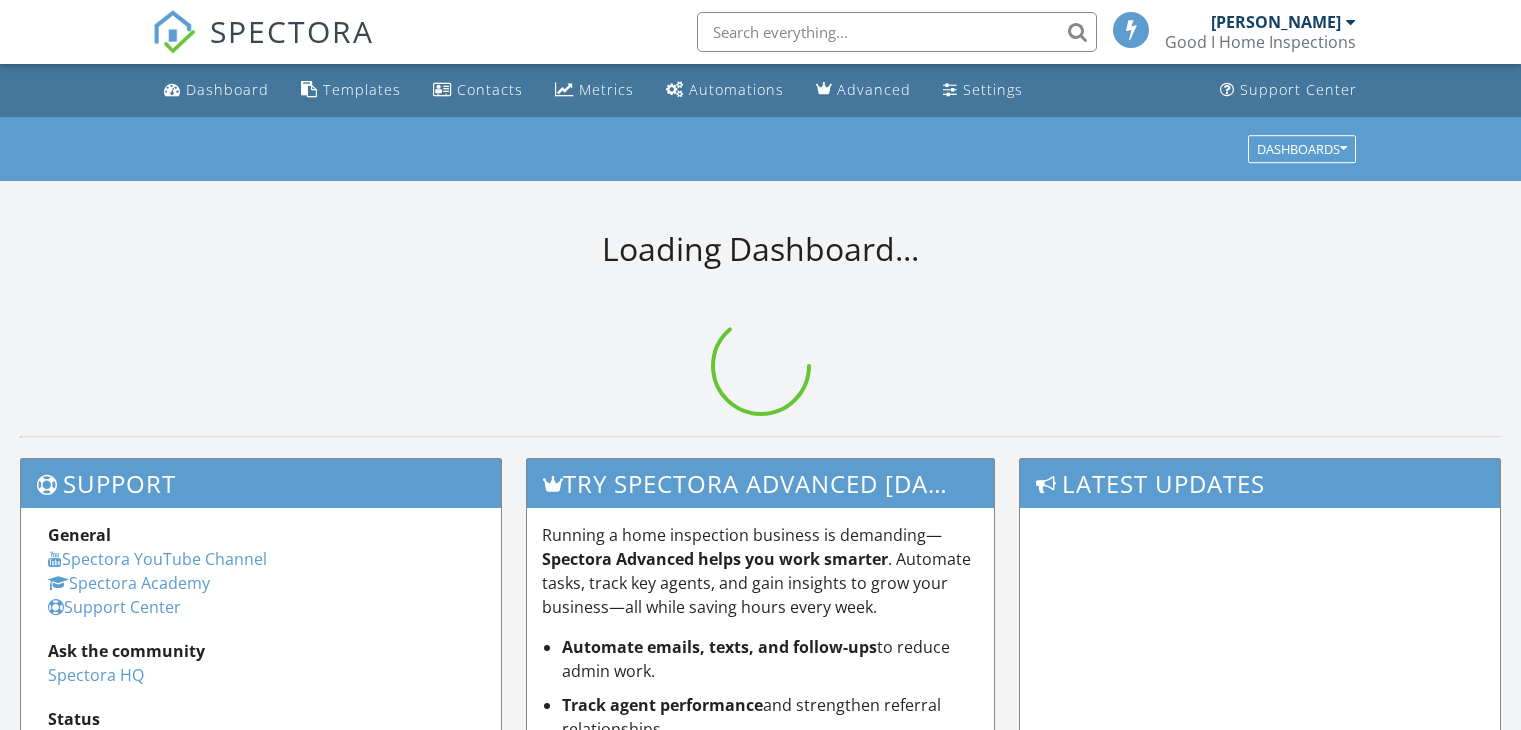 scroll, scrollTop: 0, scrollLeft: 0, axis: both 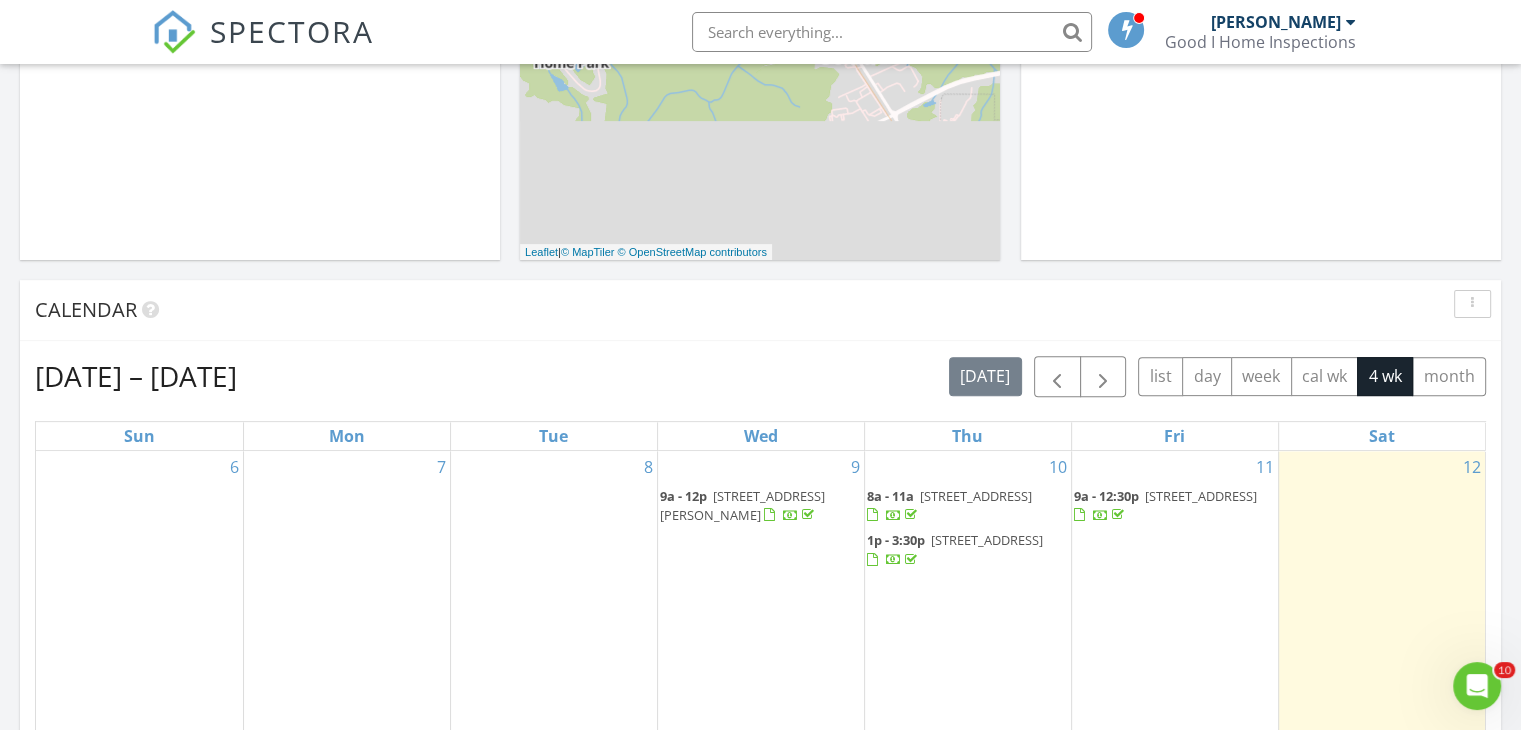 click on "11
9a - 12:30p
[STREET_ADDRESS]" at bounding box center (1175, 602) 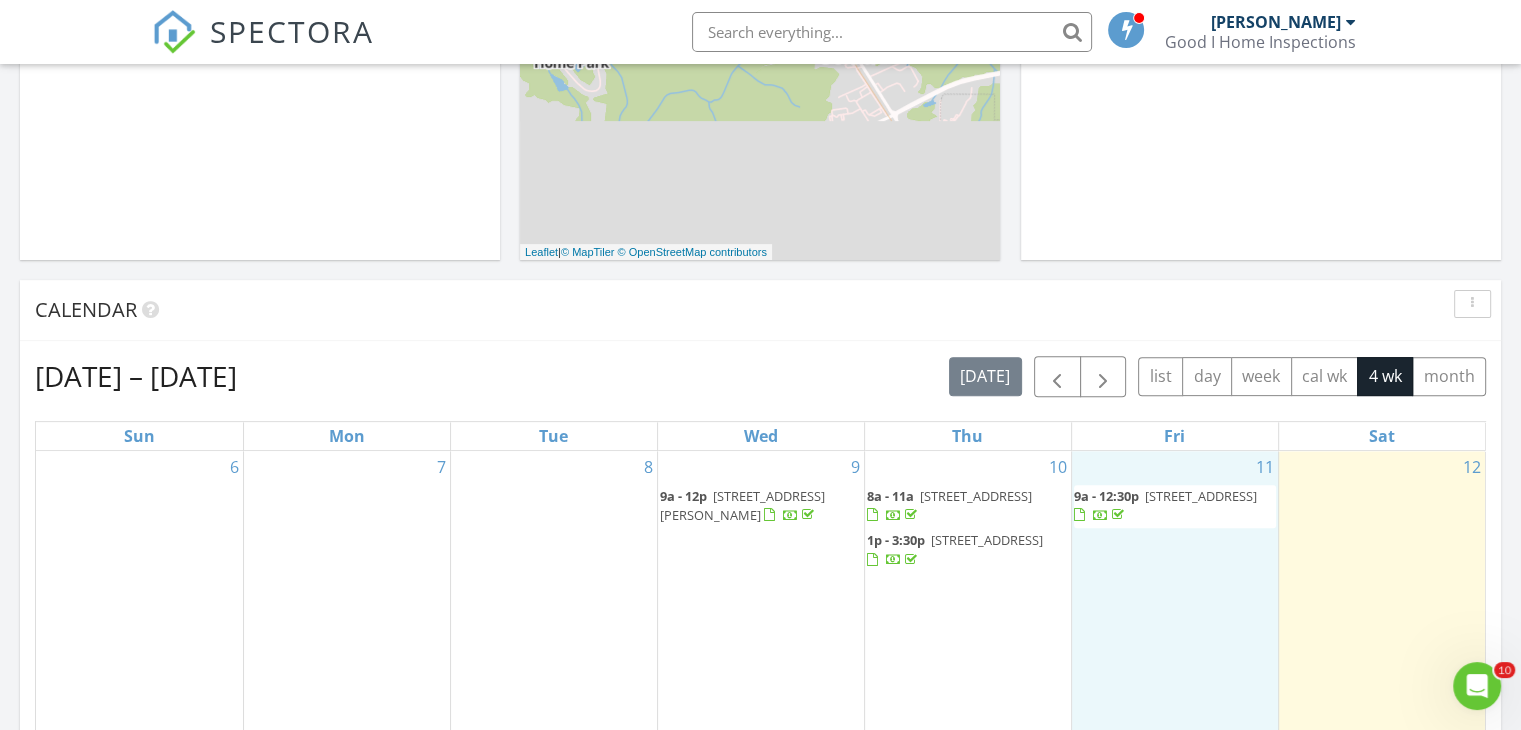 drag, startPoint x: 1184, startPoint y: 586, endPoint x: 1128, endPoint y: 510, distance: 94.40339 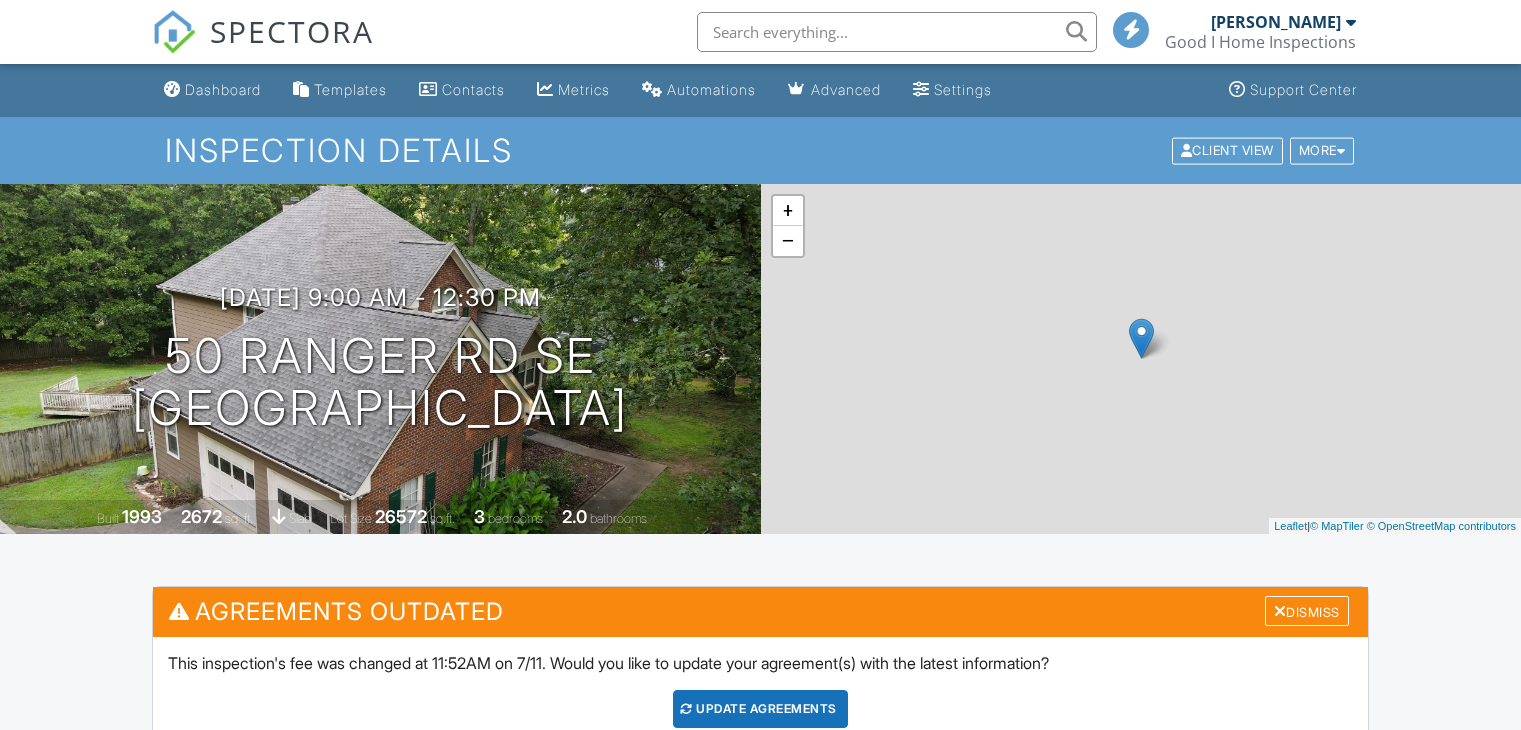 scroll, scrollTop: 400, scrollLeft: 0, axis: vertical 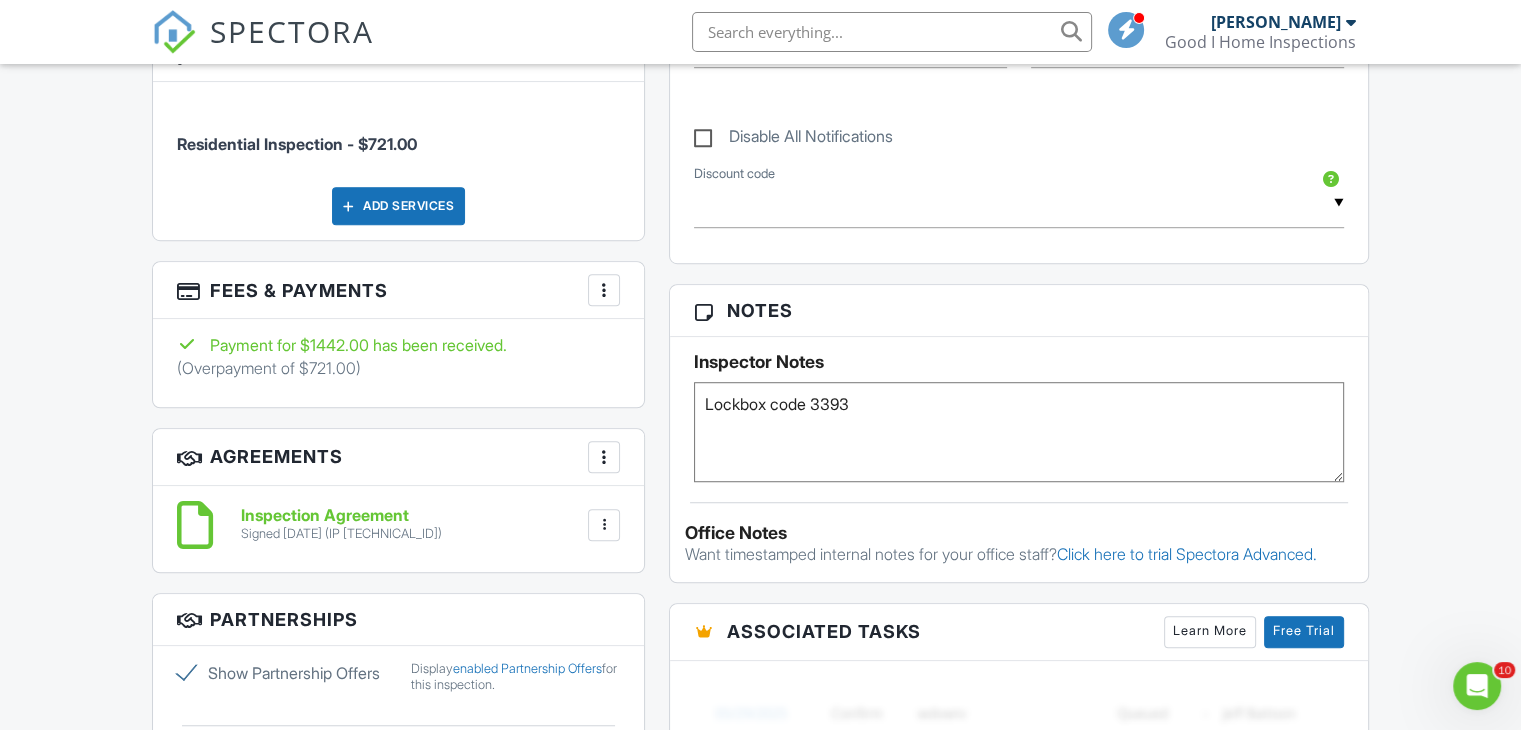 click at bounding box center (604, 290) 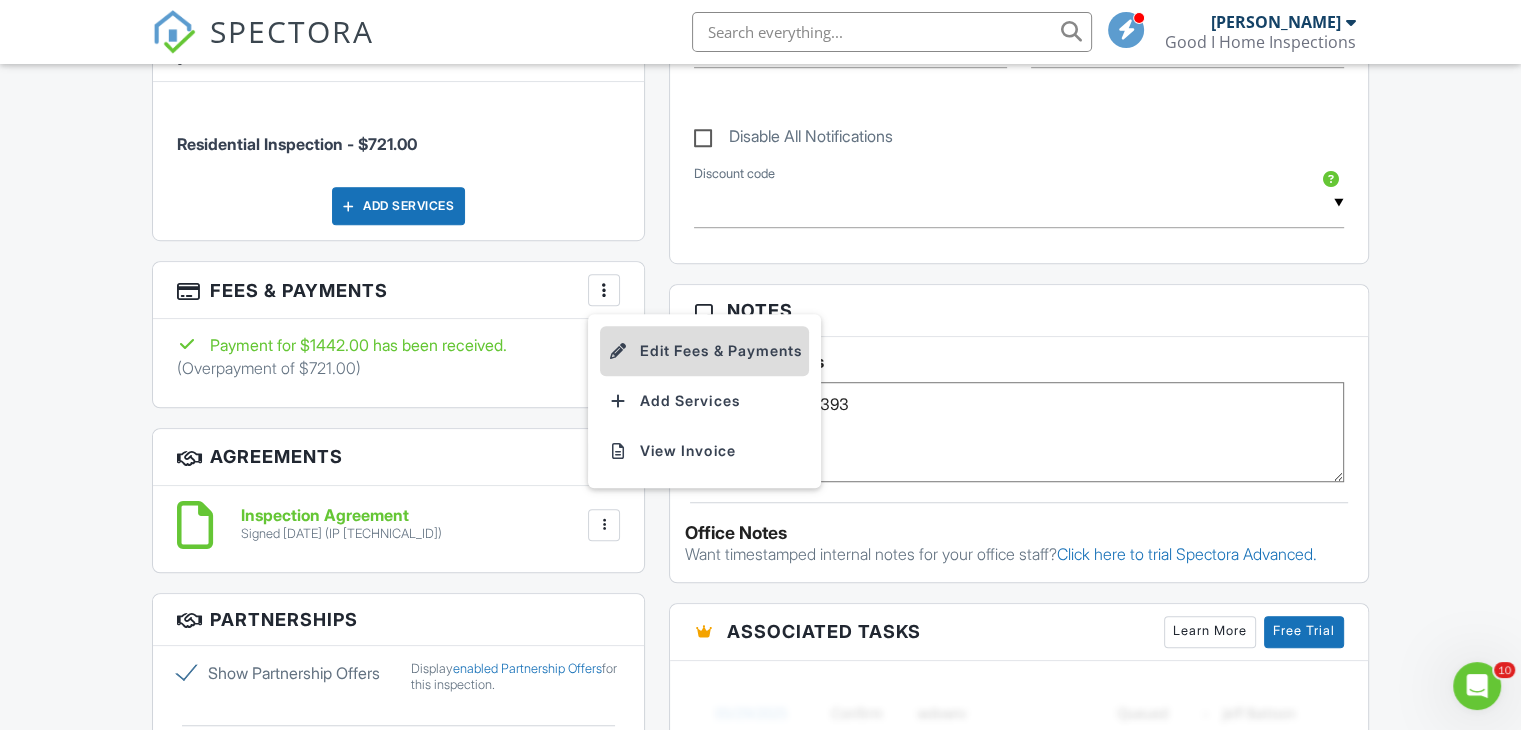 click on "Edit Fees & Payments" at bounding box center [704, 351] 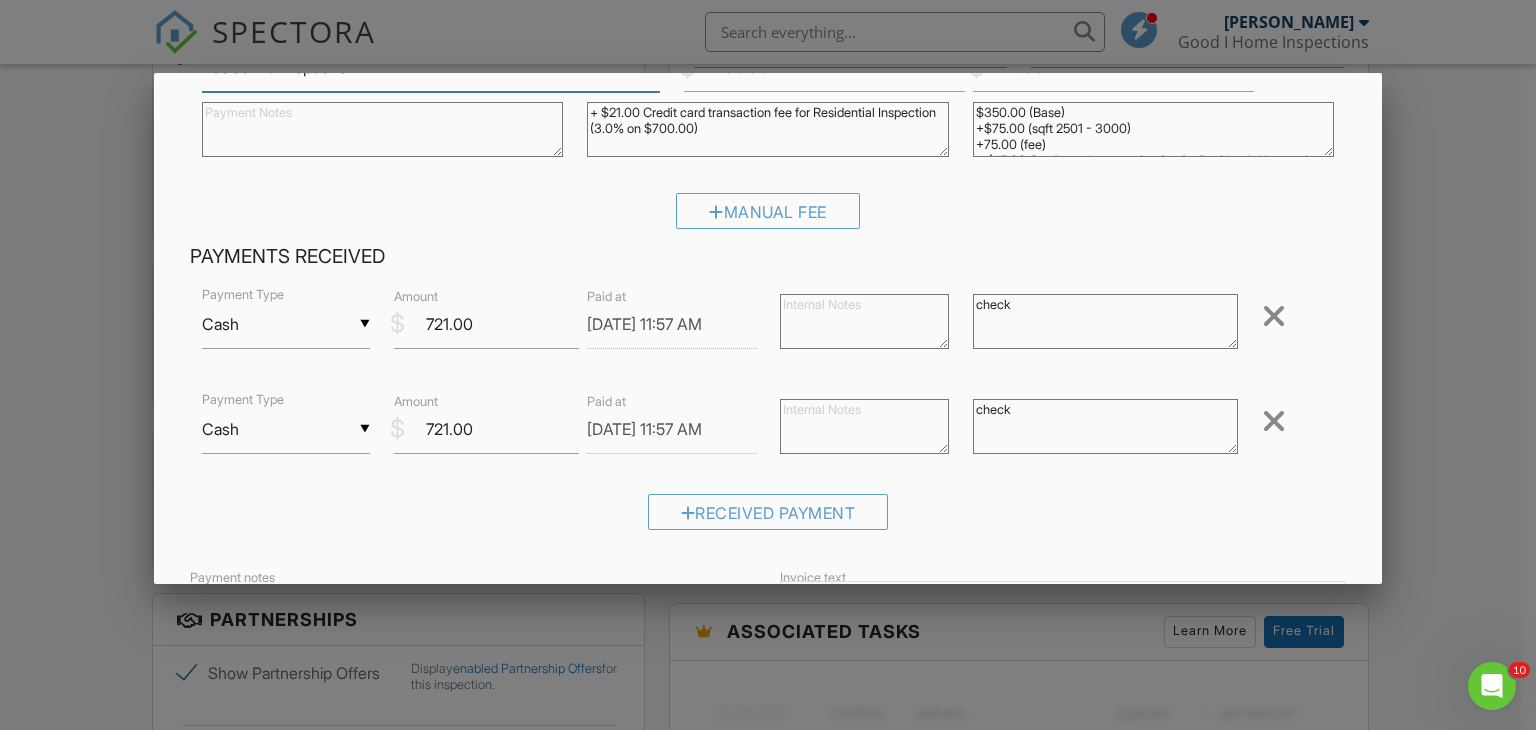 scroll, scrollTop: 200, scrollLeft: 0, axis: vertical 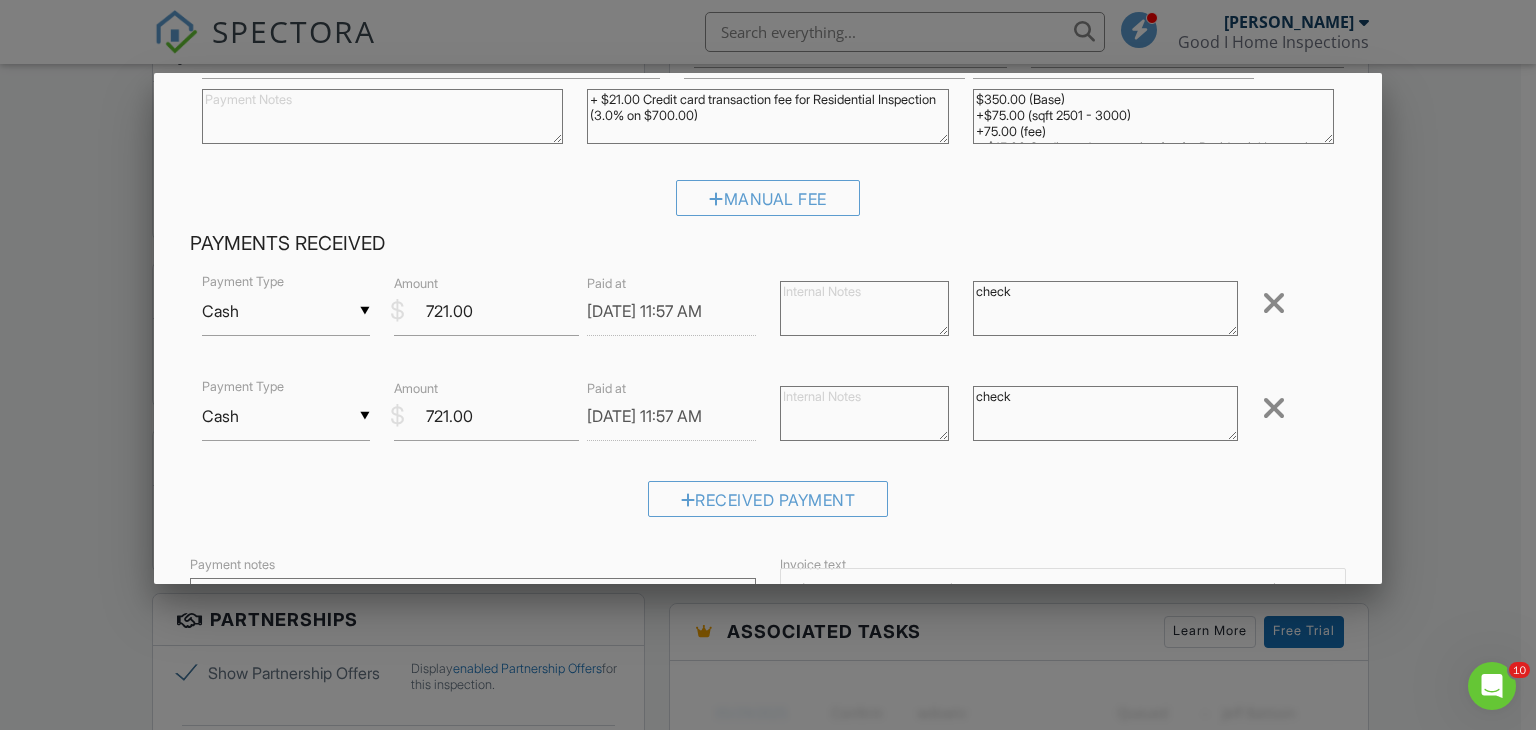click at bounding box center [1274, 408] 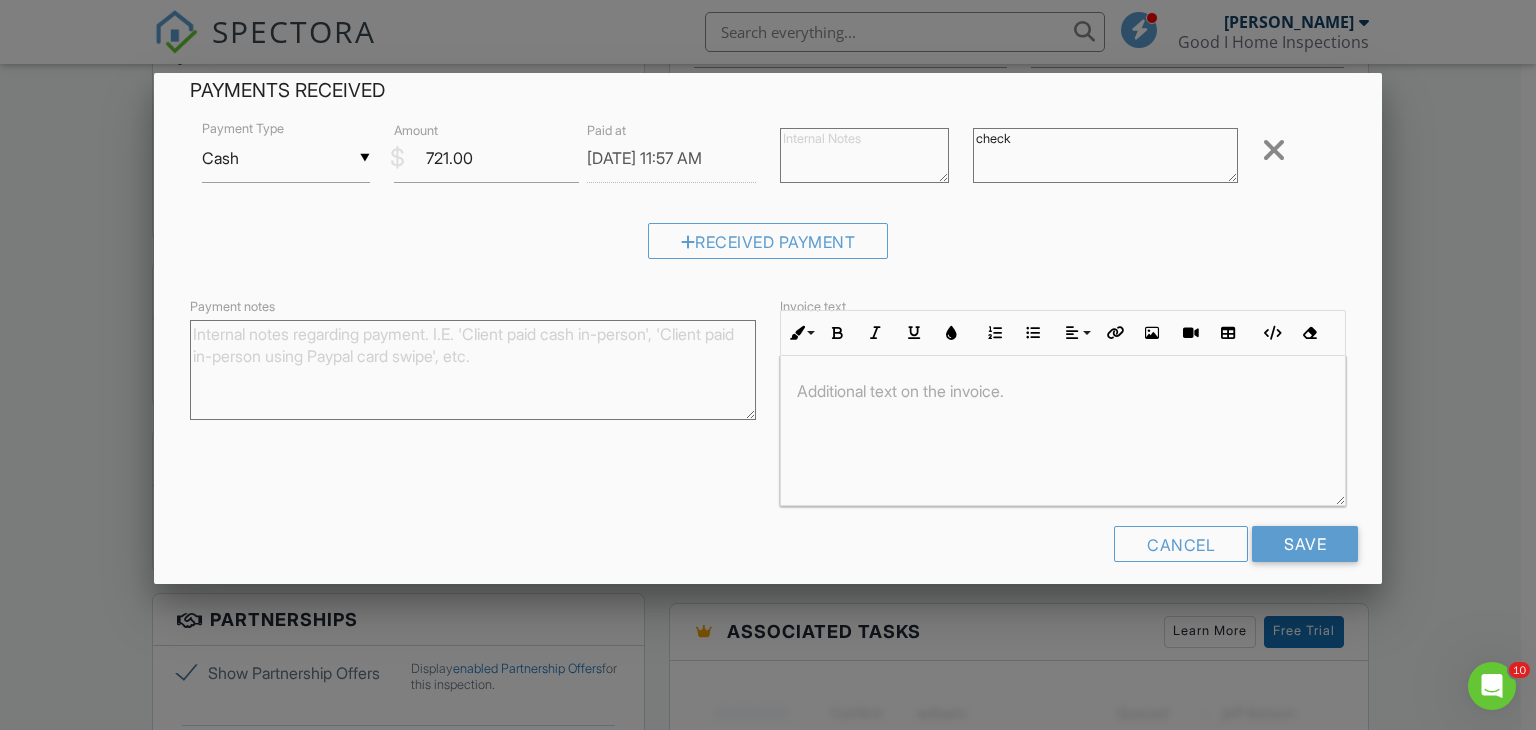 scroll, scrollTop: 368, scrollLeft: 0, axis: vertical 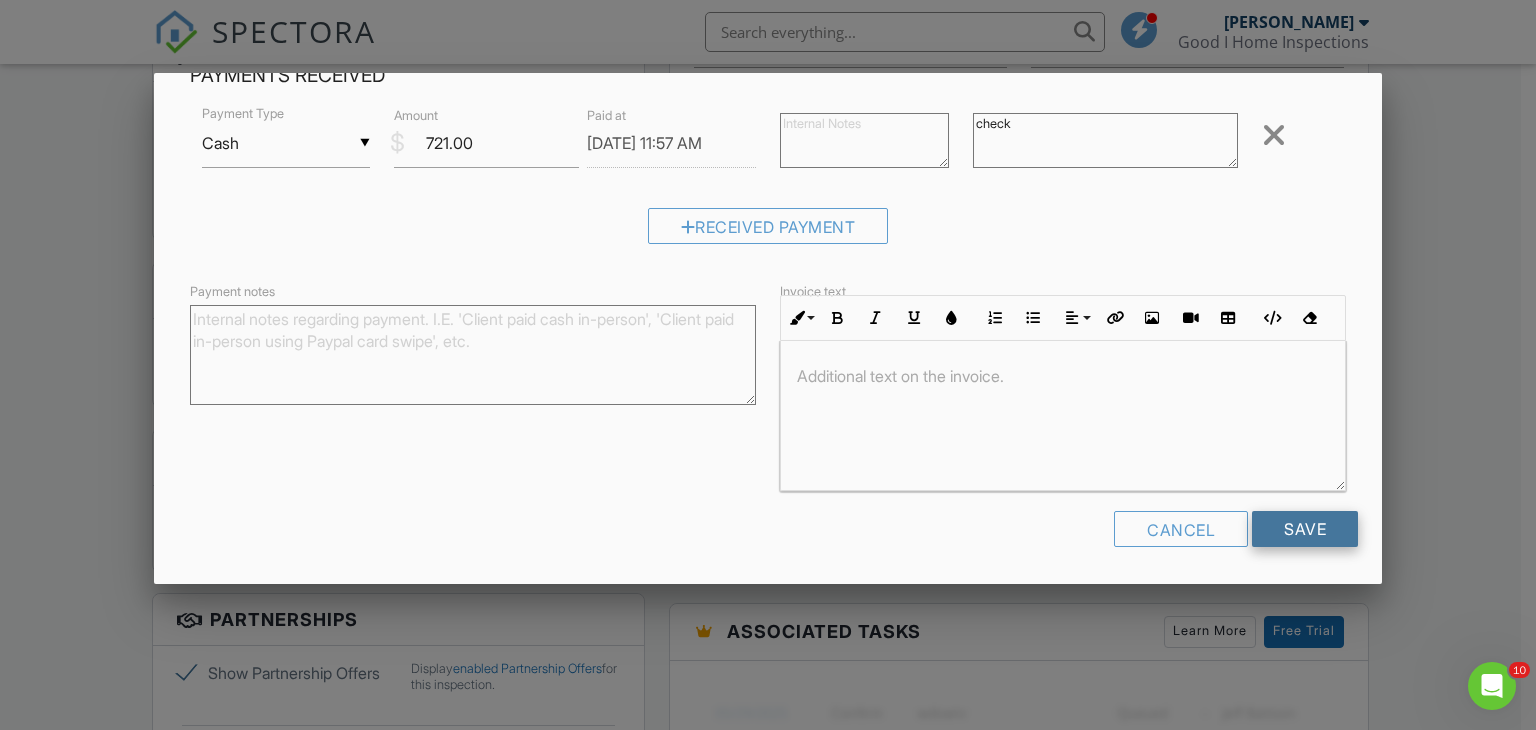 click on "Save" at bounding box center (1305, 529) 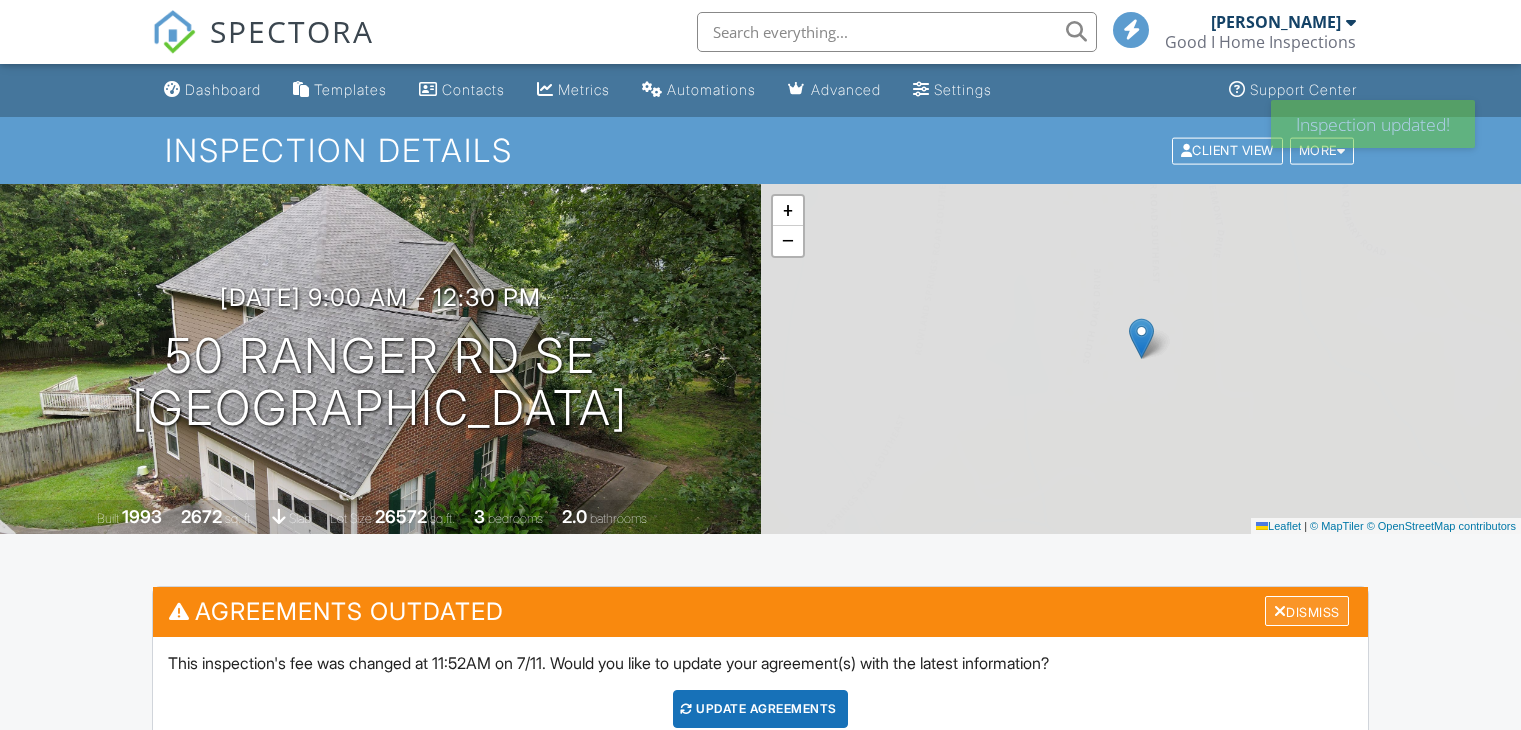 scroll, scrollTop: 0, scrollLeft: 0, axis: both 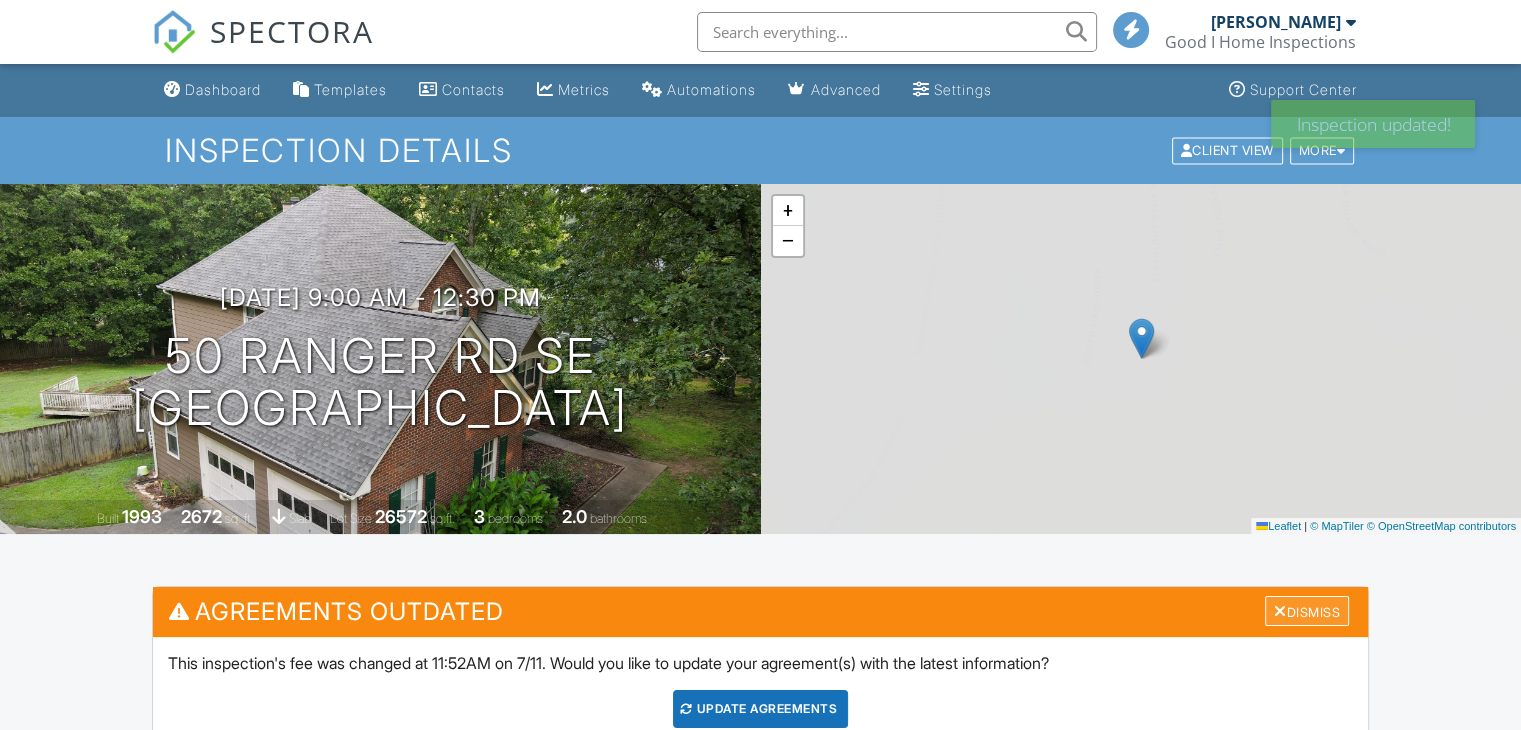 click on "Dismiss" at bounding box center [1307, 611] 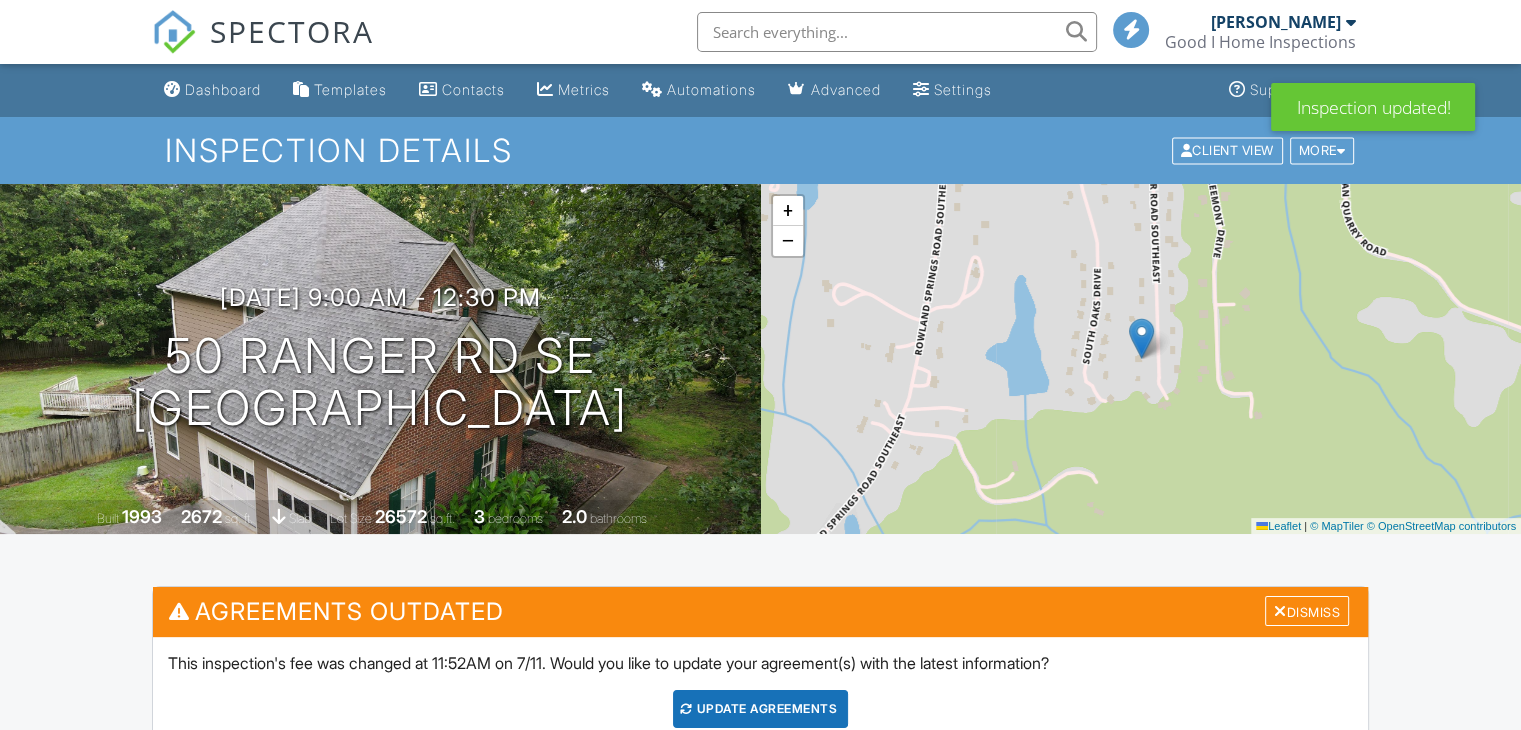 scroll, scrollTop: 0, scrollLeft: 0, axis: both 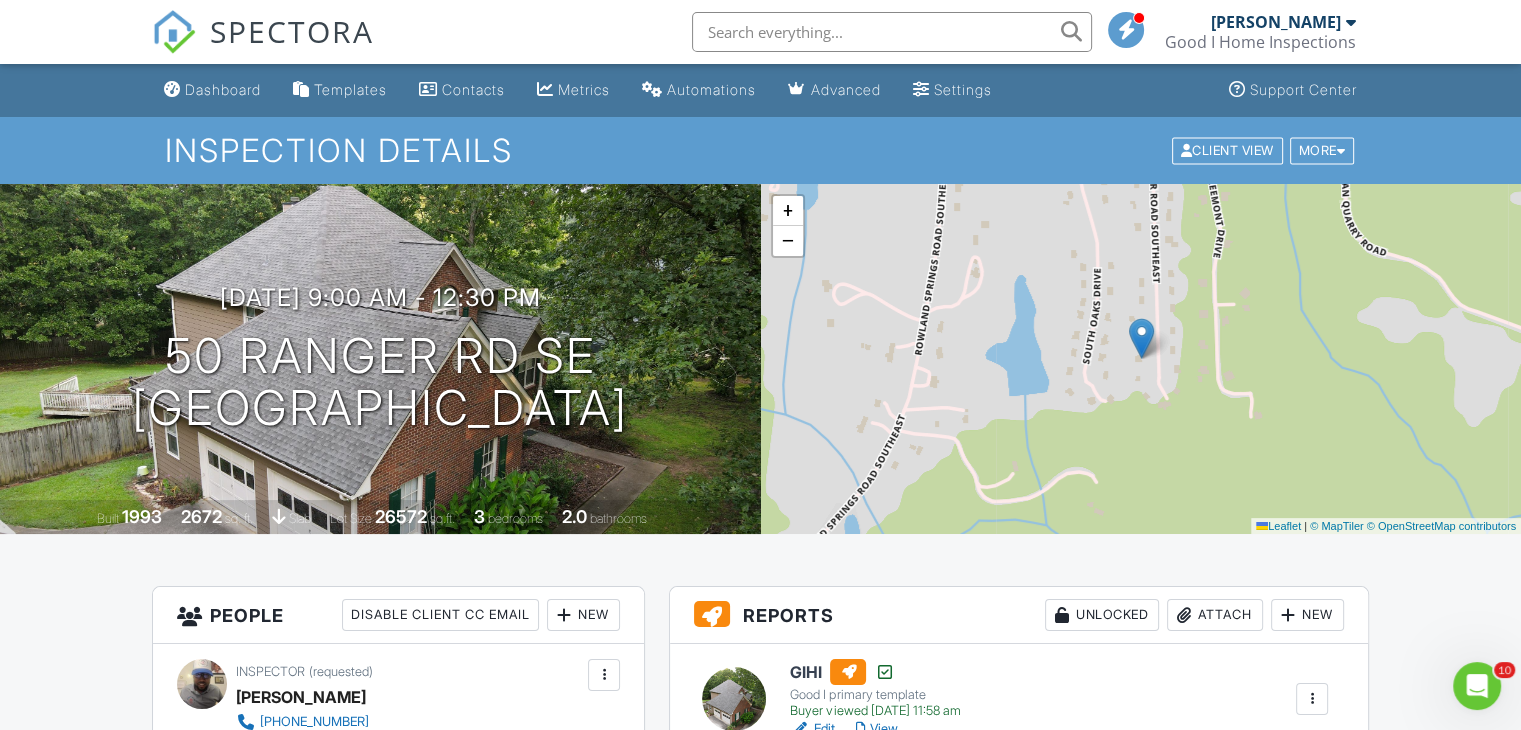 click at bounding box center [174, 32] 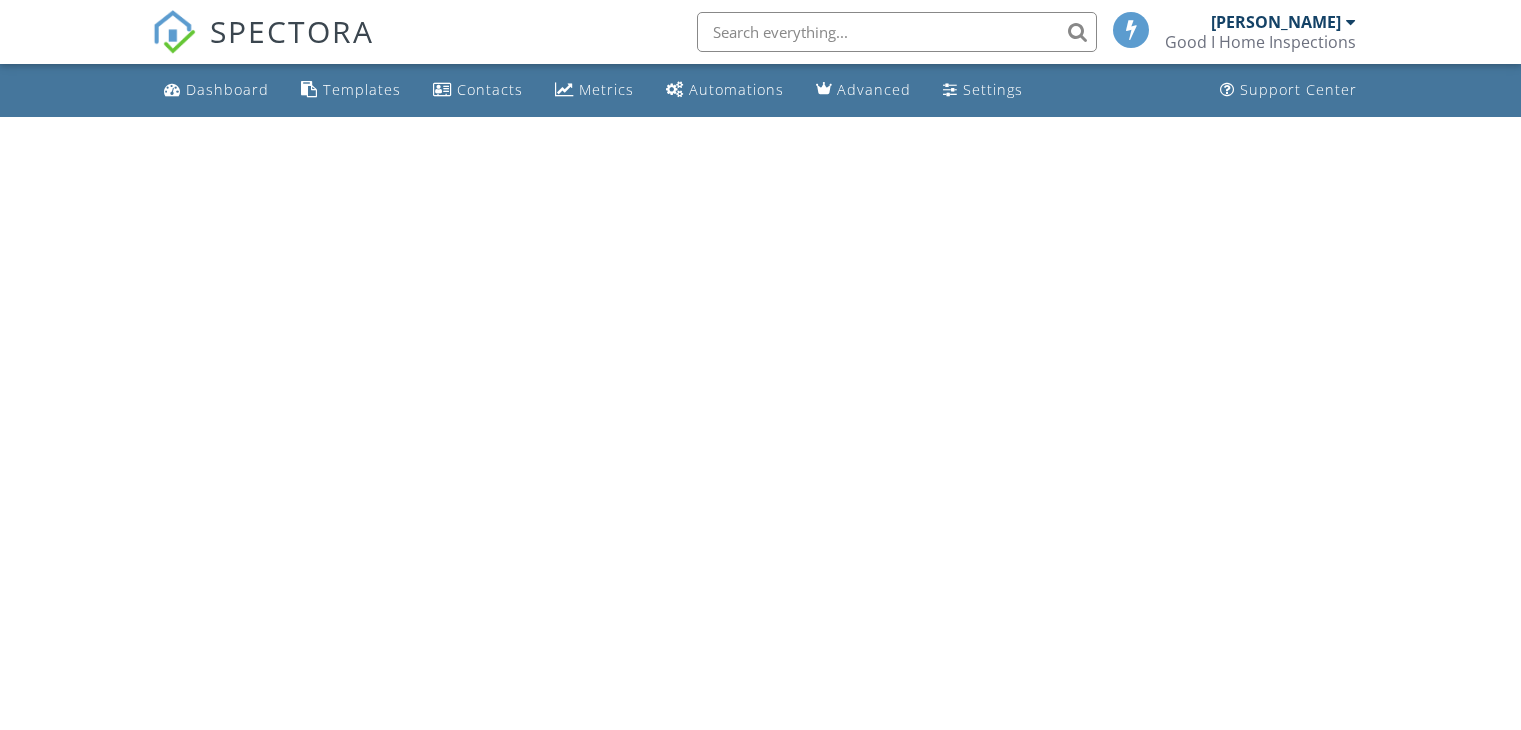 scroll, scrollTop: 0, scrollLeft: 0, axis: both 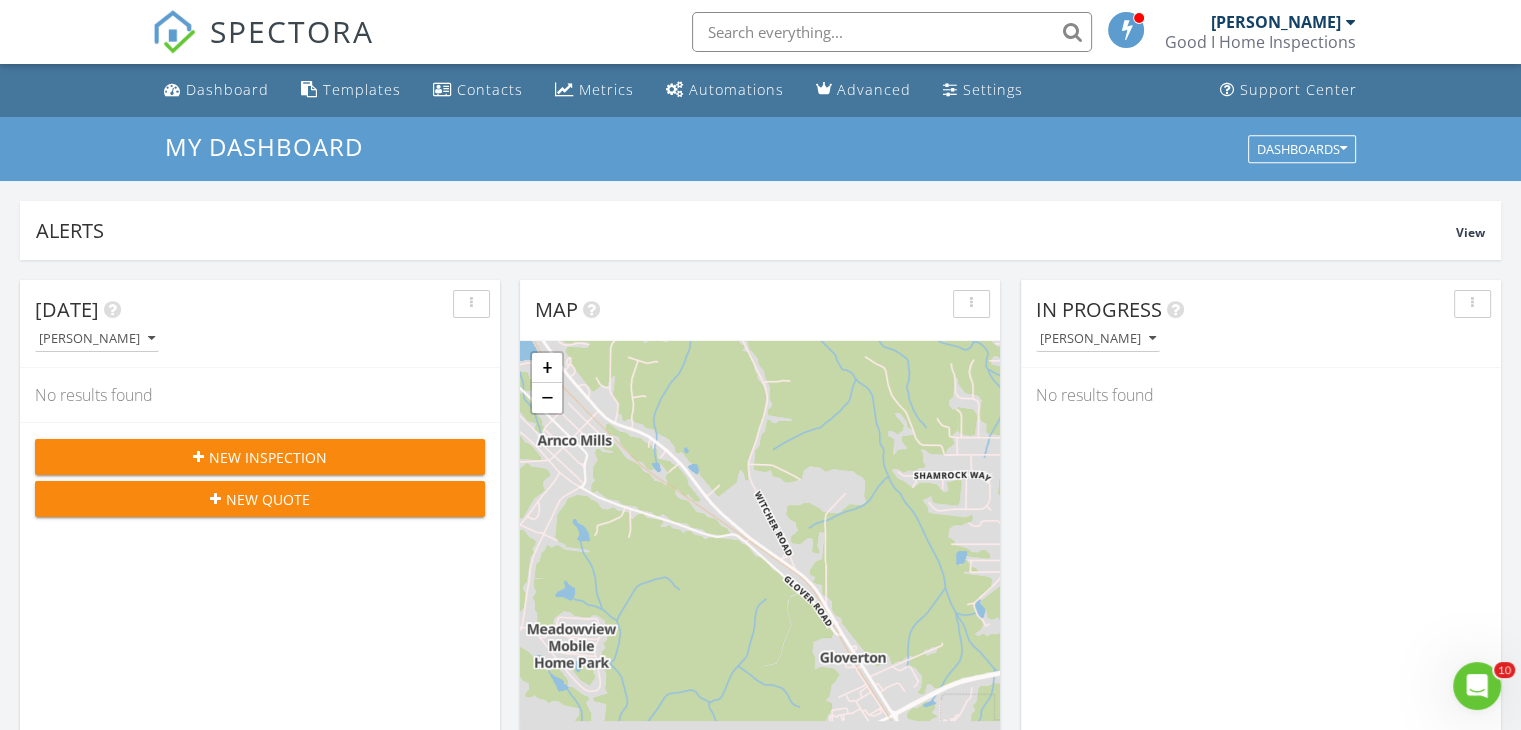 click on "New Inspection" at bounding box center [268, 457] 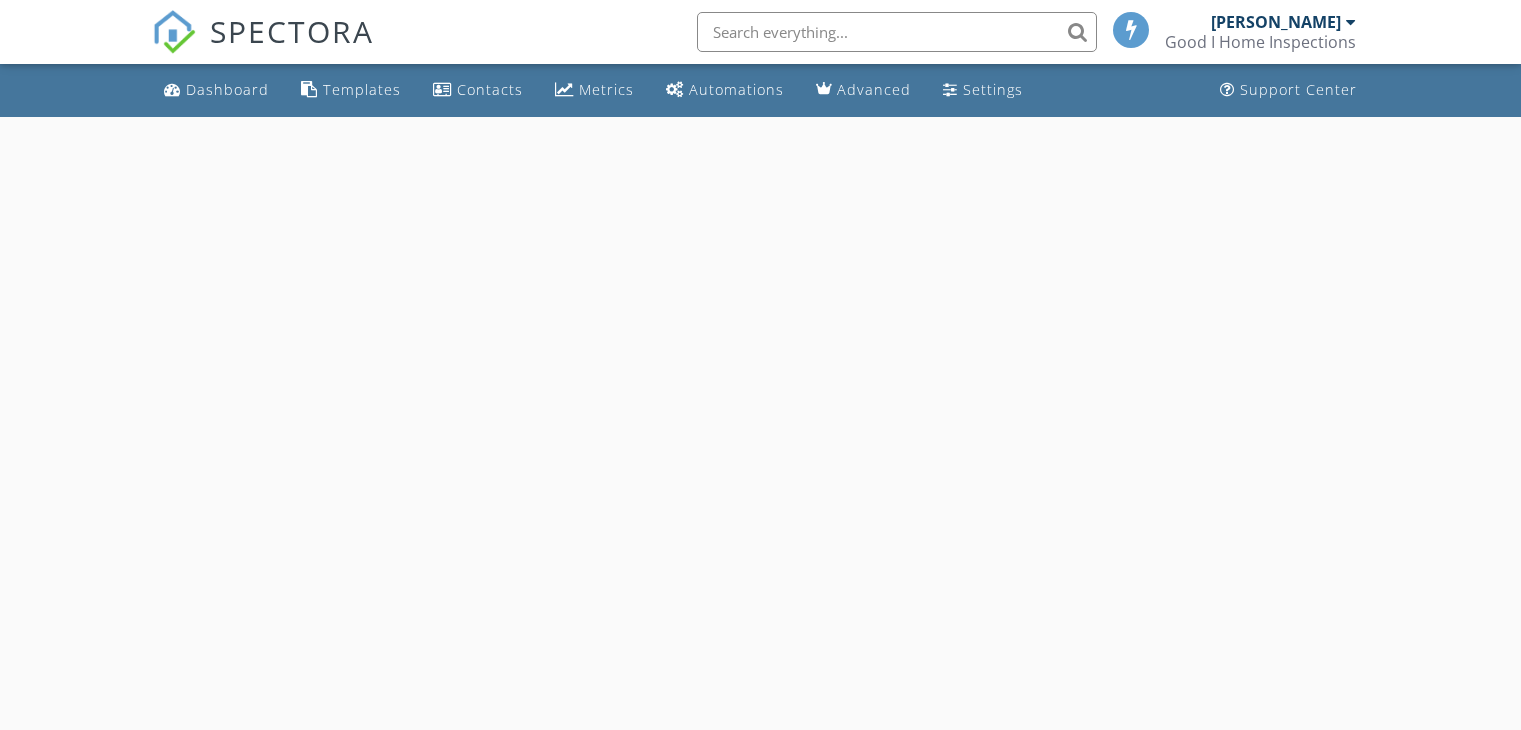 scroll, scrollTop: 0, scrollLeft: 0, axis: both 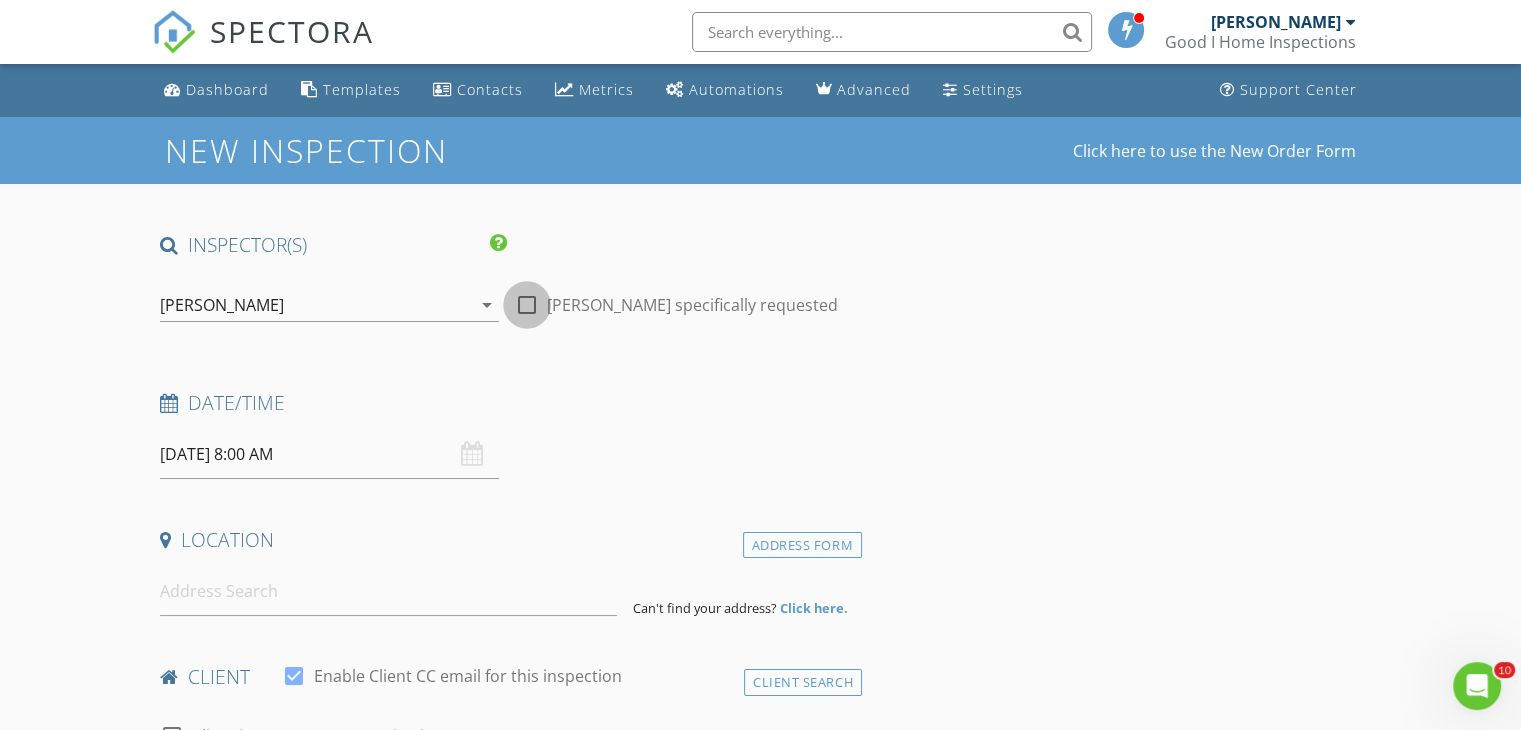 click at bounding box center [527, 305] 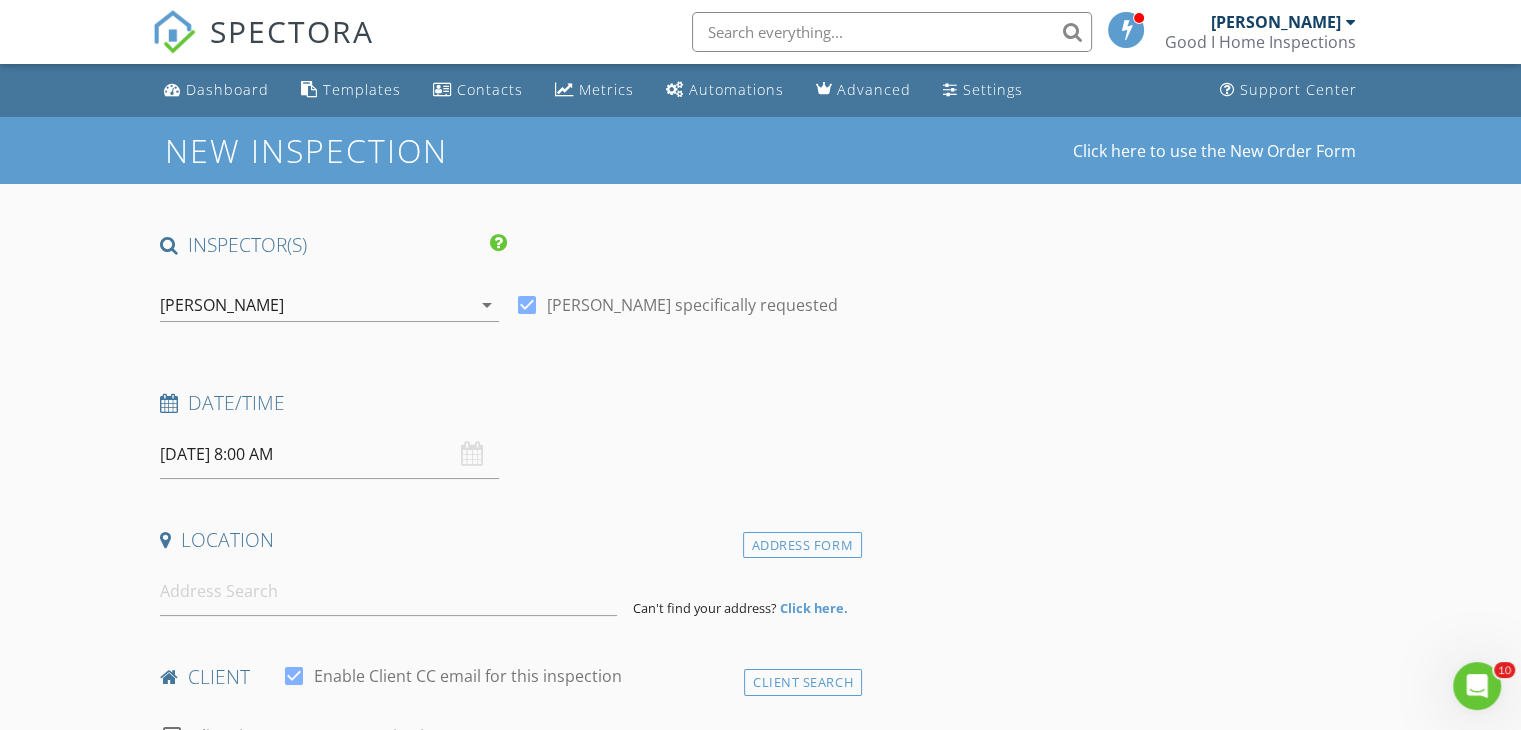 click on "[DATE] 8:00 AM" at bounding box center (329, 454) 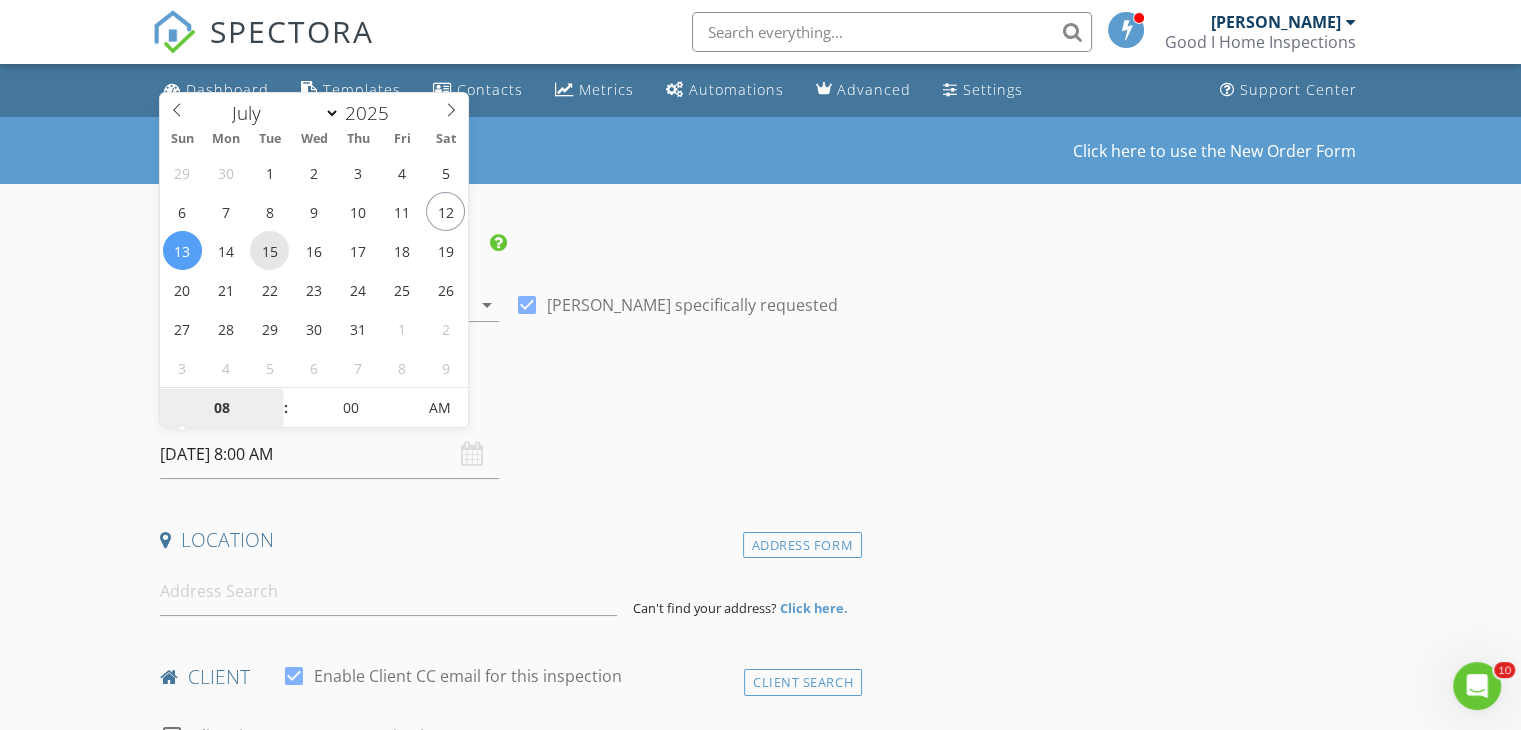 type on "[DATE] 8:00 AM" 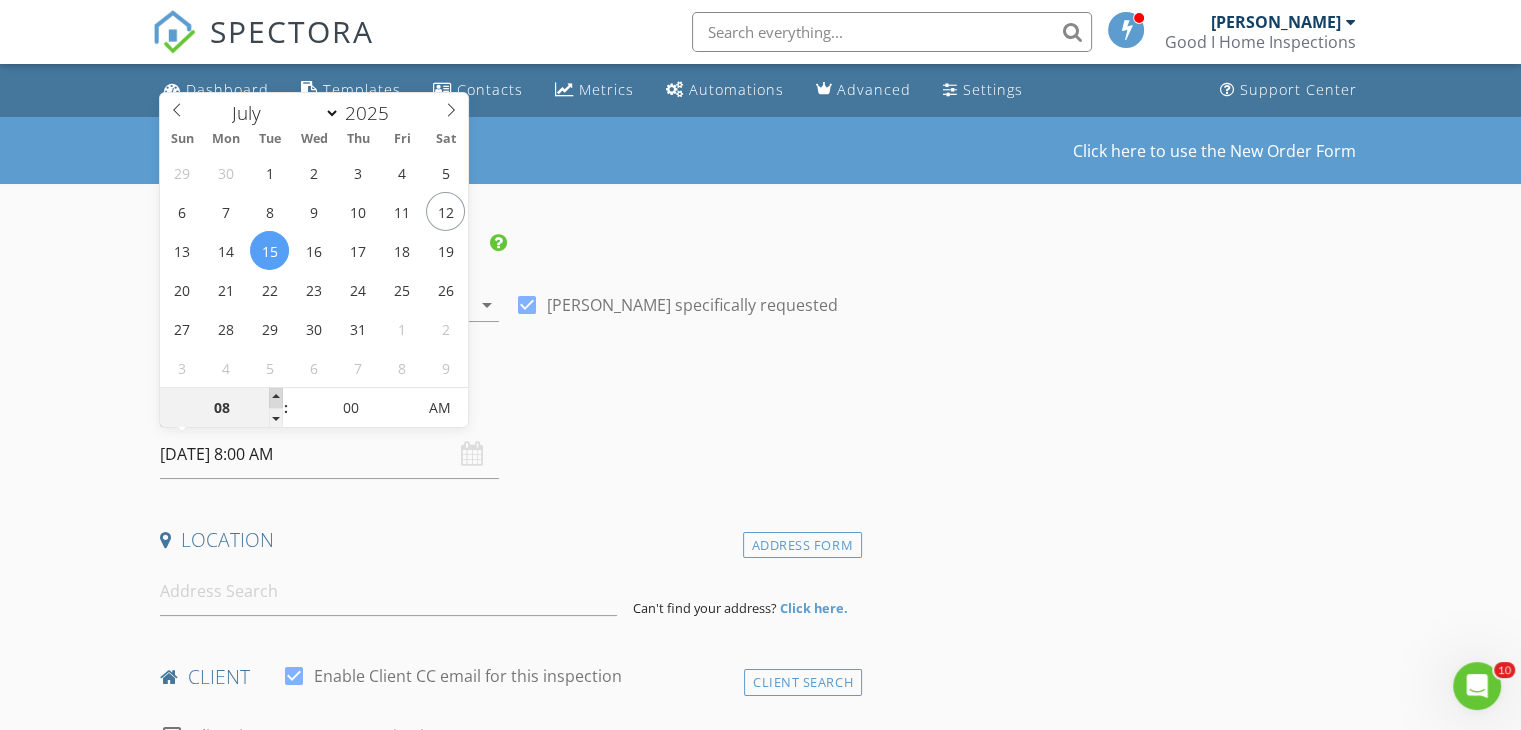 type on "09" 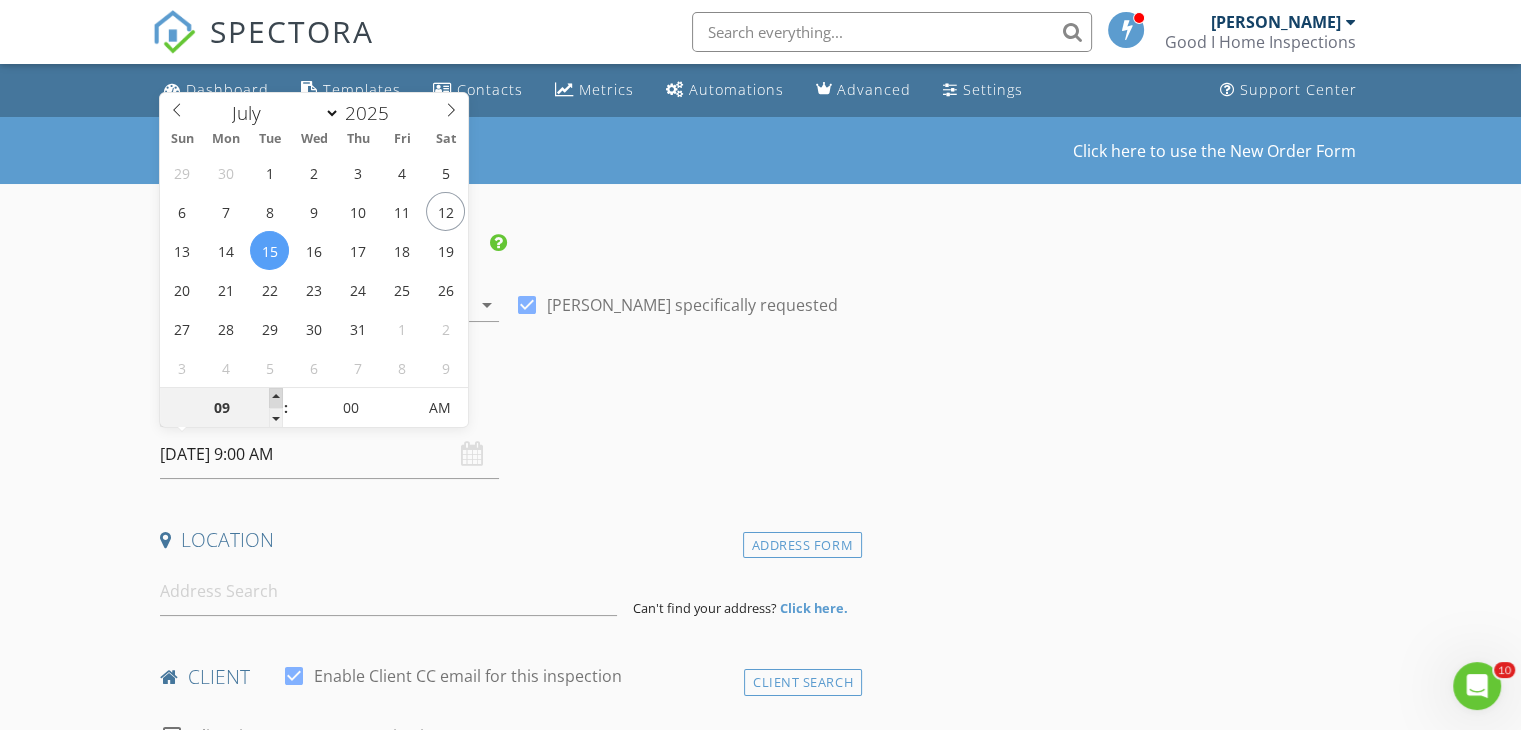 click at bounding box center [276, 398] 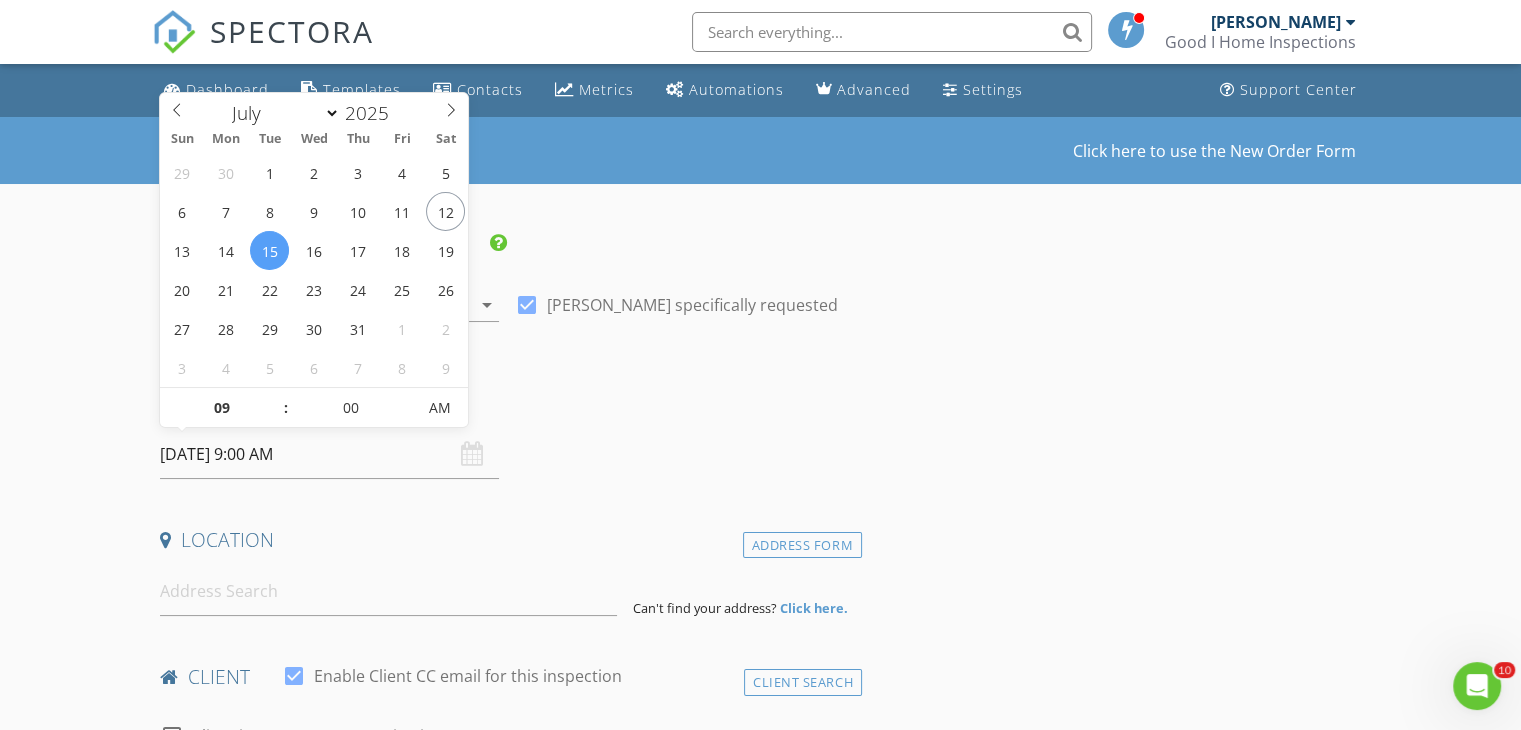 click on "Date/Time" at bounding box center (507, 403) 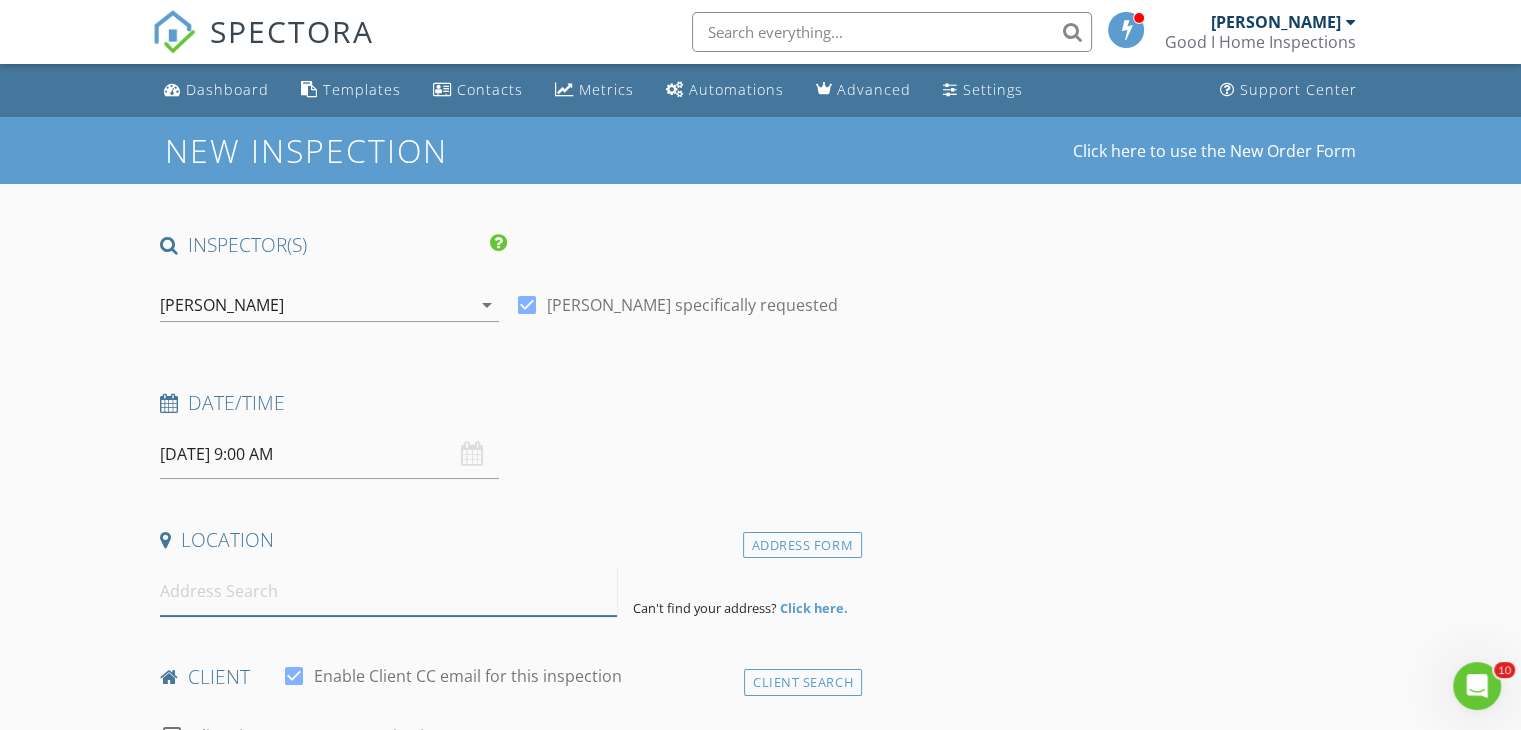 click at bounding box center [388, 591] 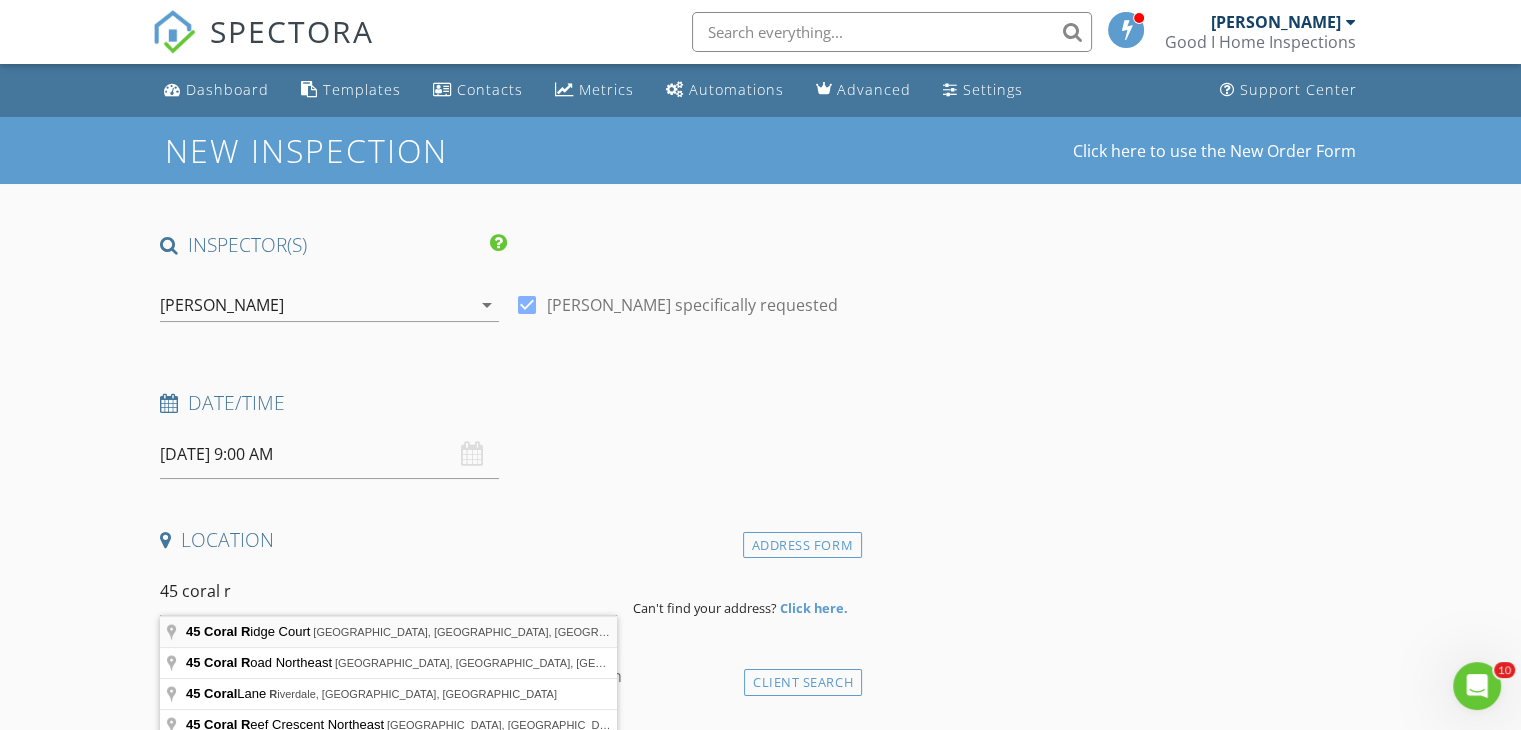 type on "[STREET_ADDRESS]" 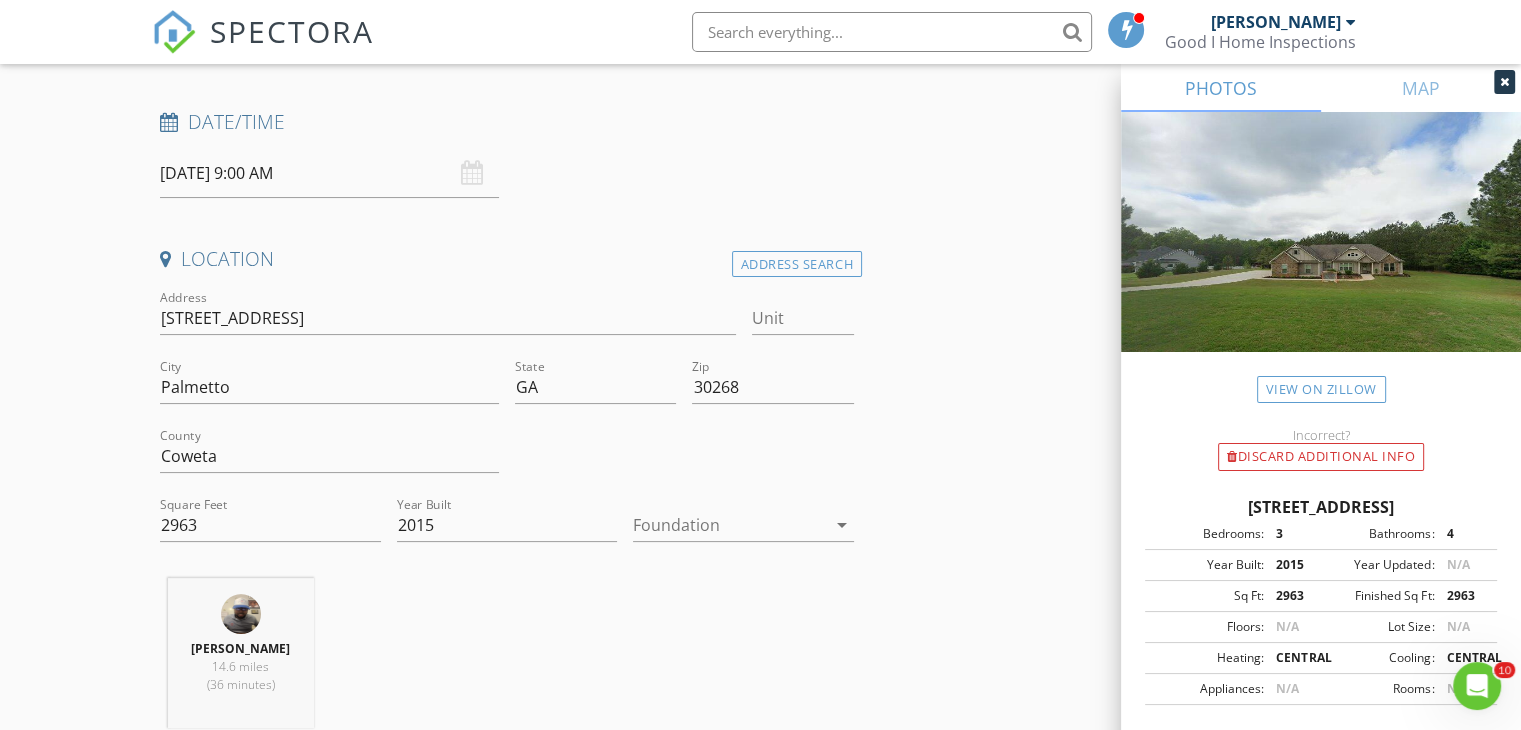 scroll, scrollTop: 300, scrollLeft: 0, axis: vertical 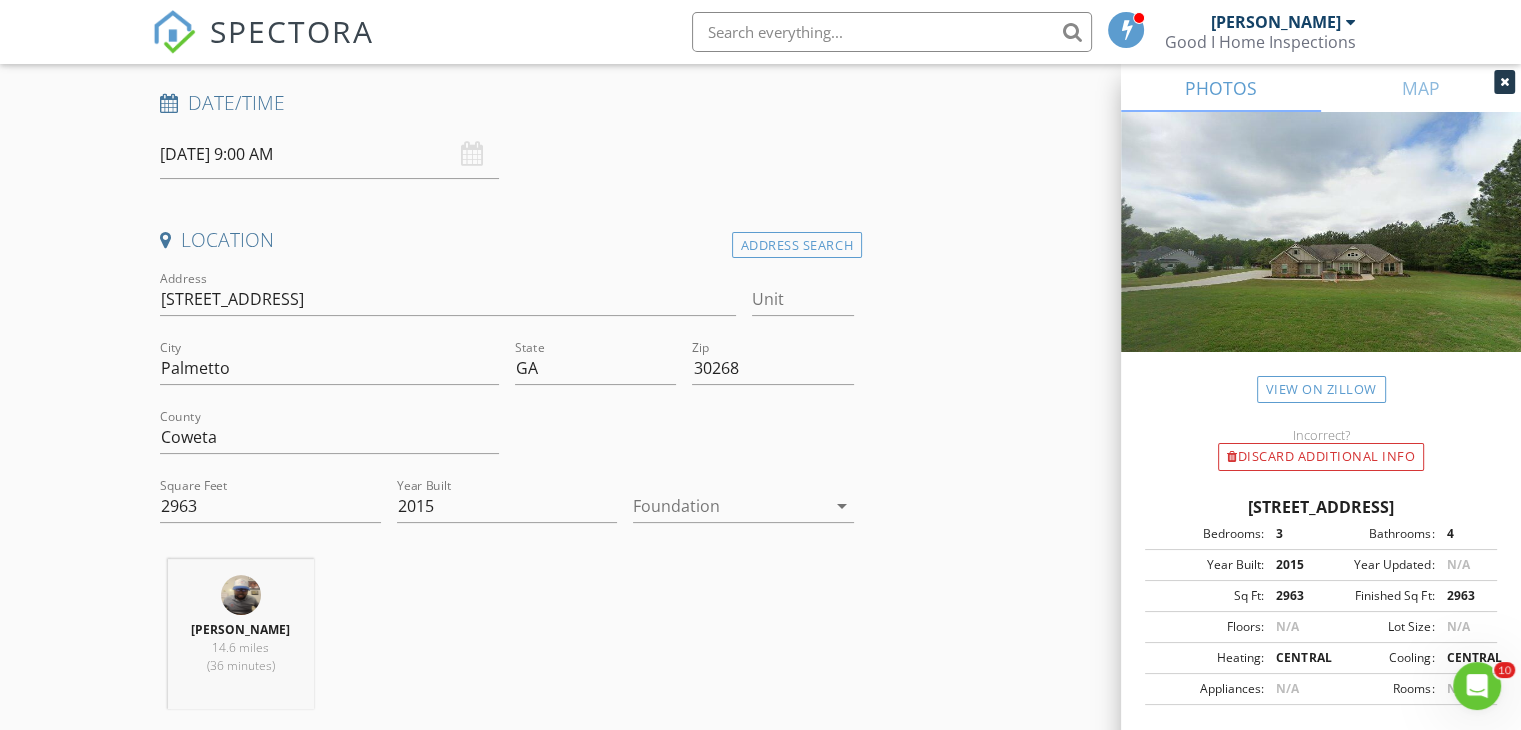 click at bounding box center [729, 506] 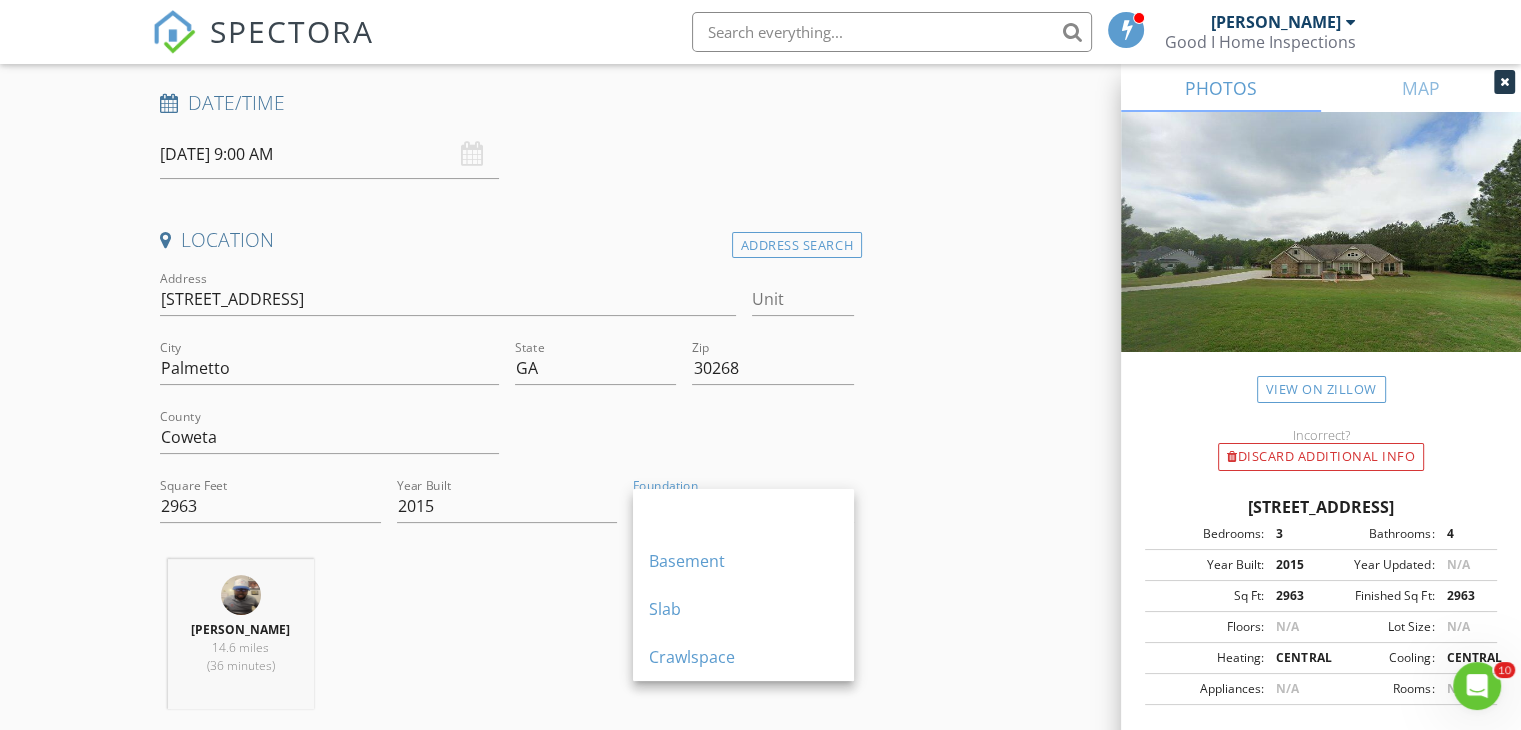 drag, startPoint x: 628, startPoint y: 602, endPoint x: 640, endPoint y: 605, distance: 12.369317 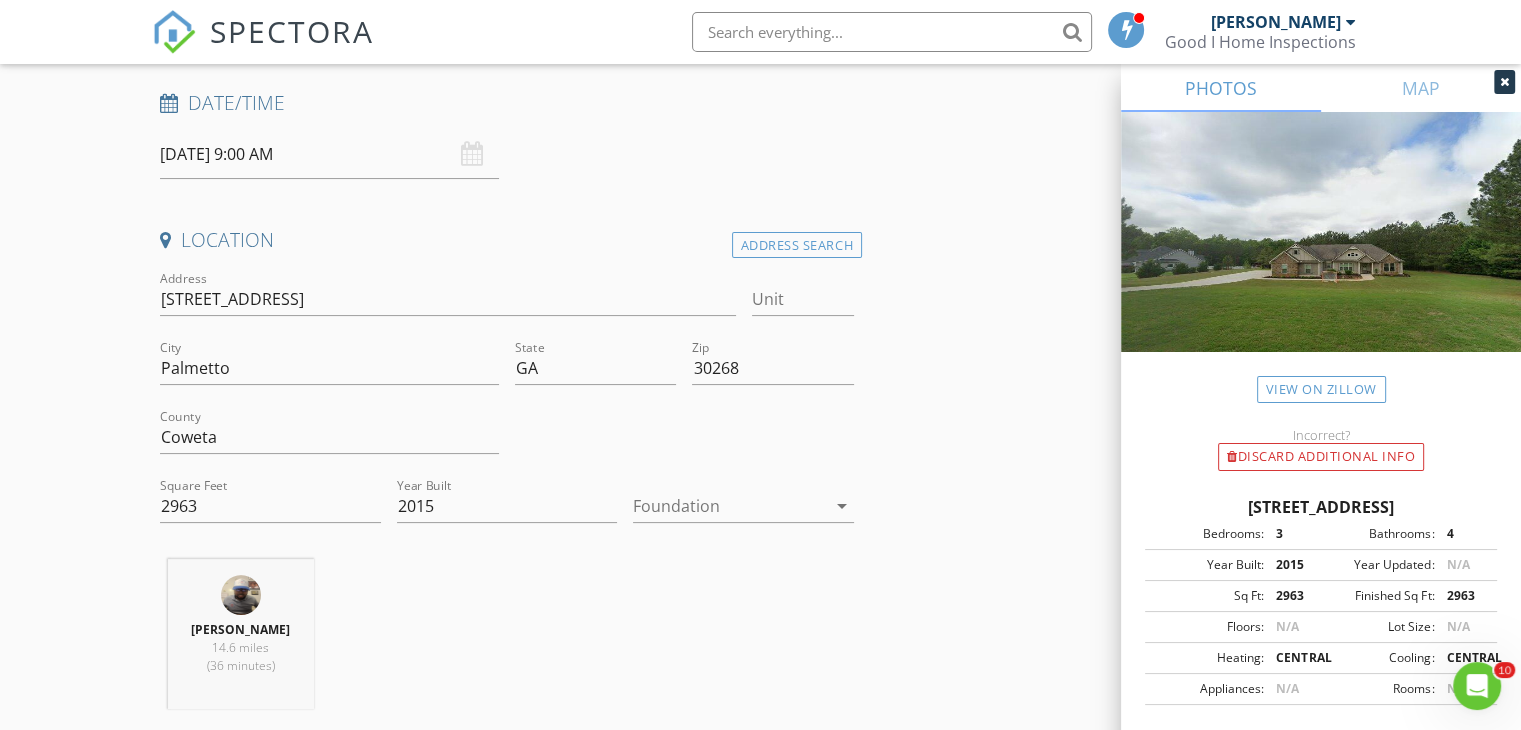 click on "[PERSON_NAME]     14.6 miles     (36 minutes)" at bounding box center (507, 642) 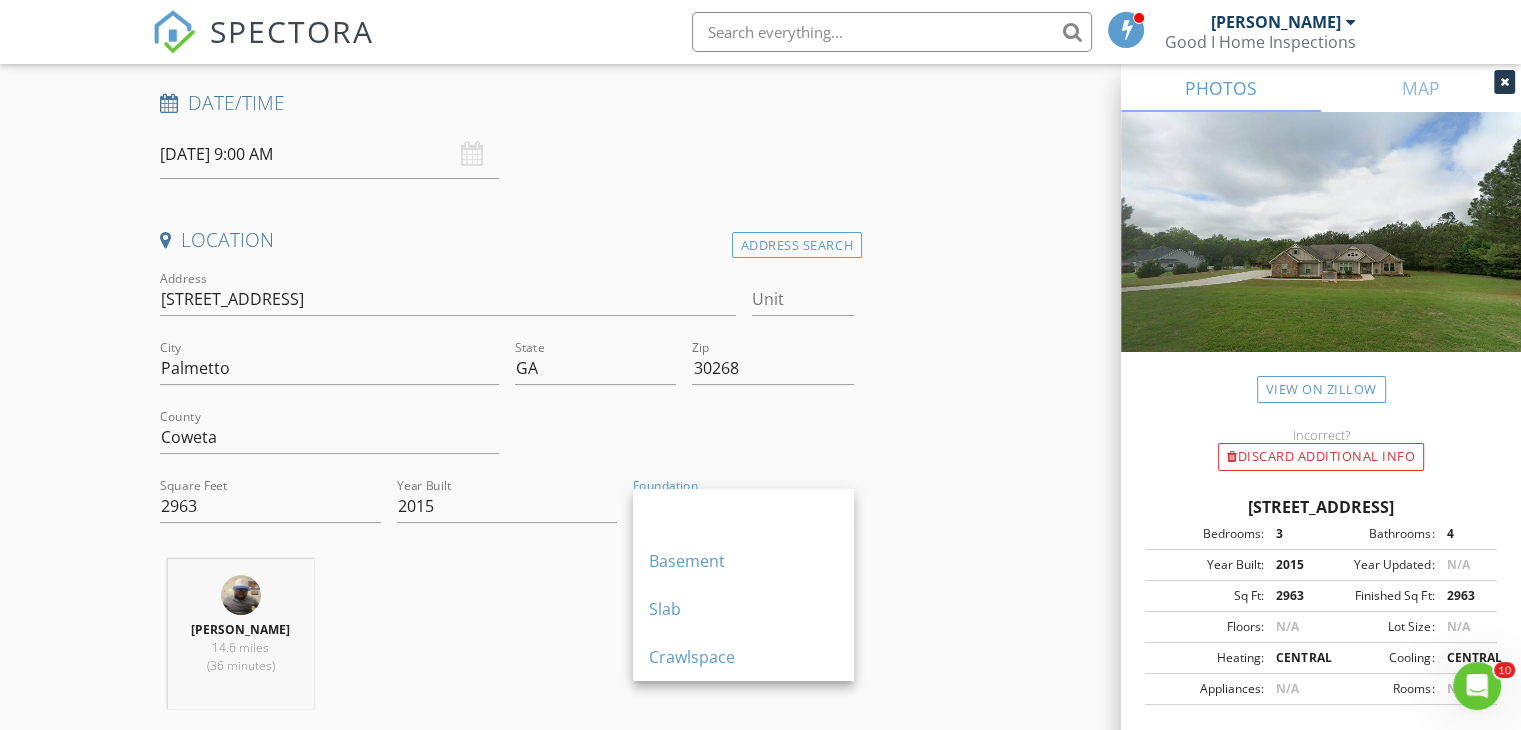 click on "Slab" at bounding box center (743, 609) 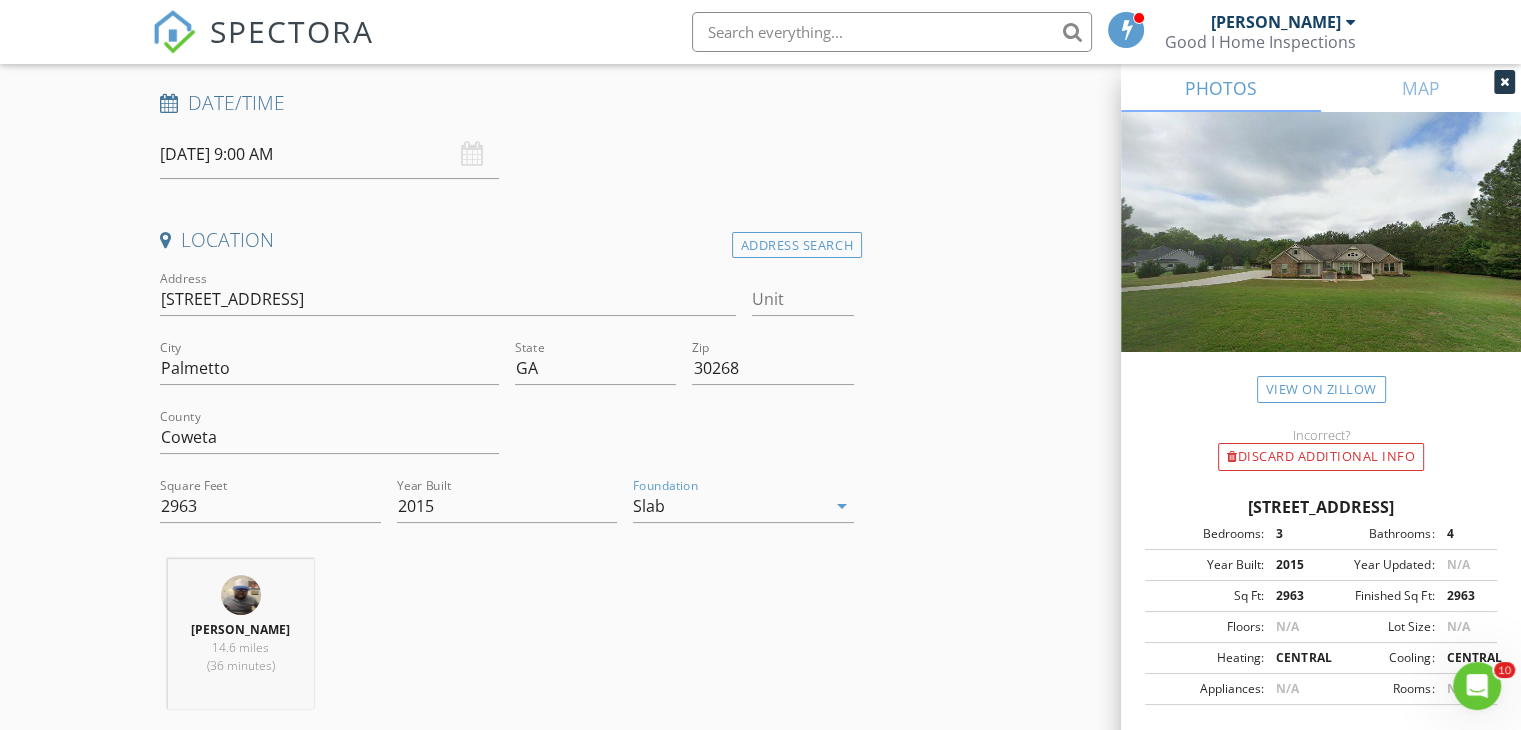 click on "[PERSON_NAME]     14.6 miles     (36 minutes)" at bounding box center [507, 642] 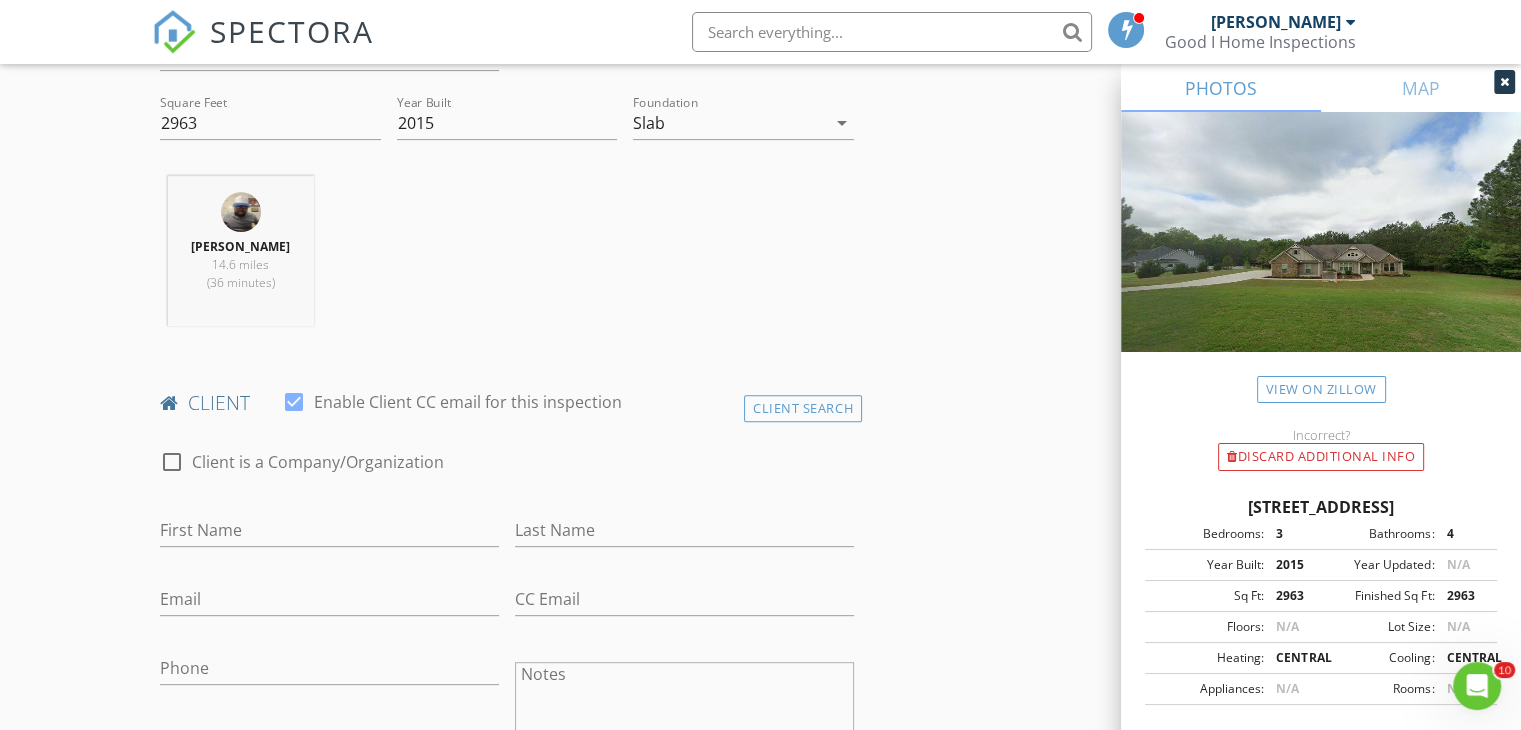 scroll, scrollTop: 700, scrollLeft: 0, axis: vertical 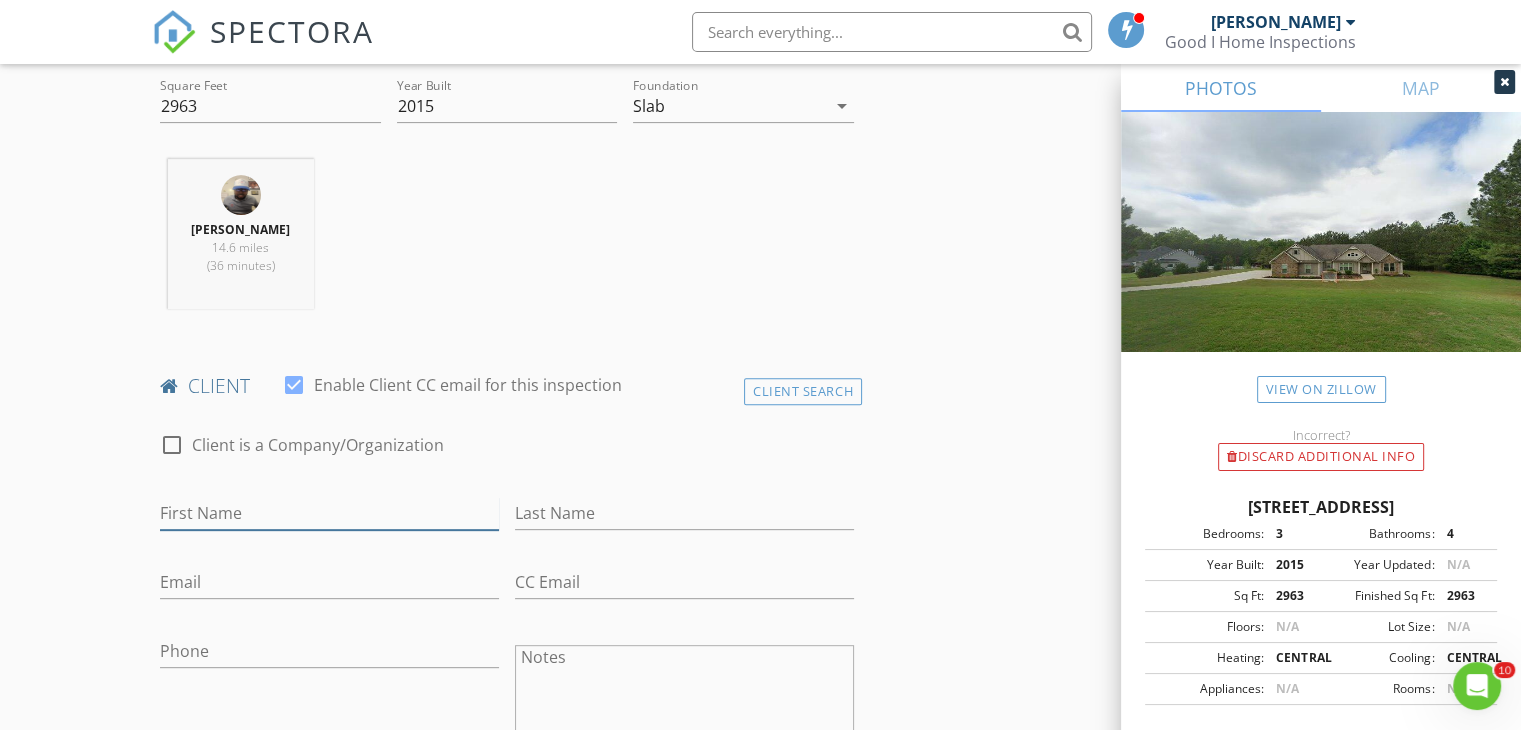 click on "First Name" at bounding box center (329, 513) 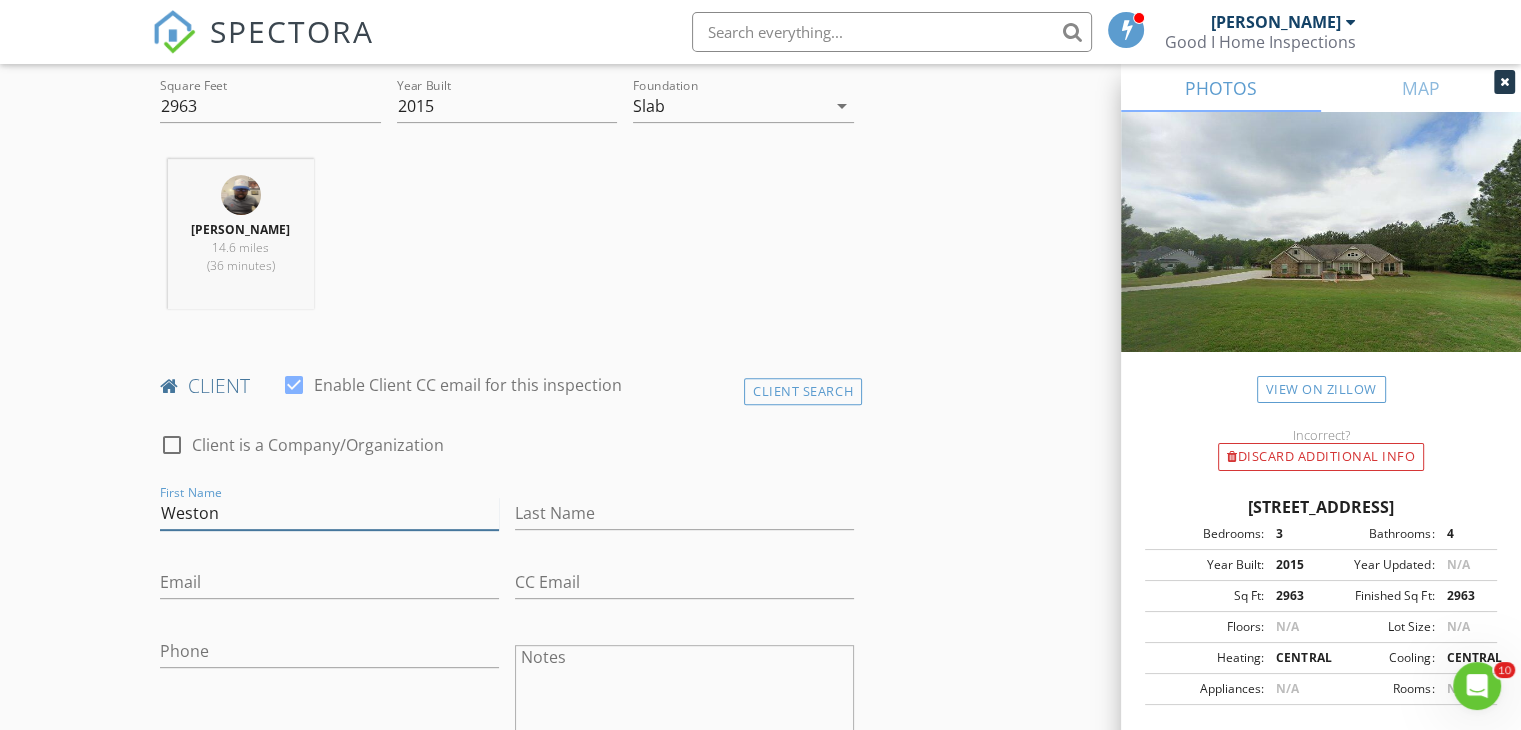 type on "Weston" 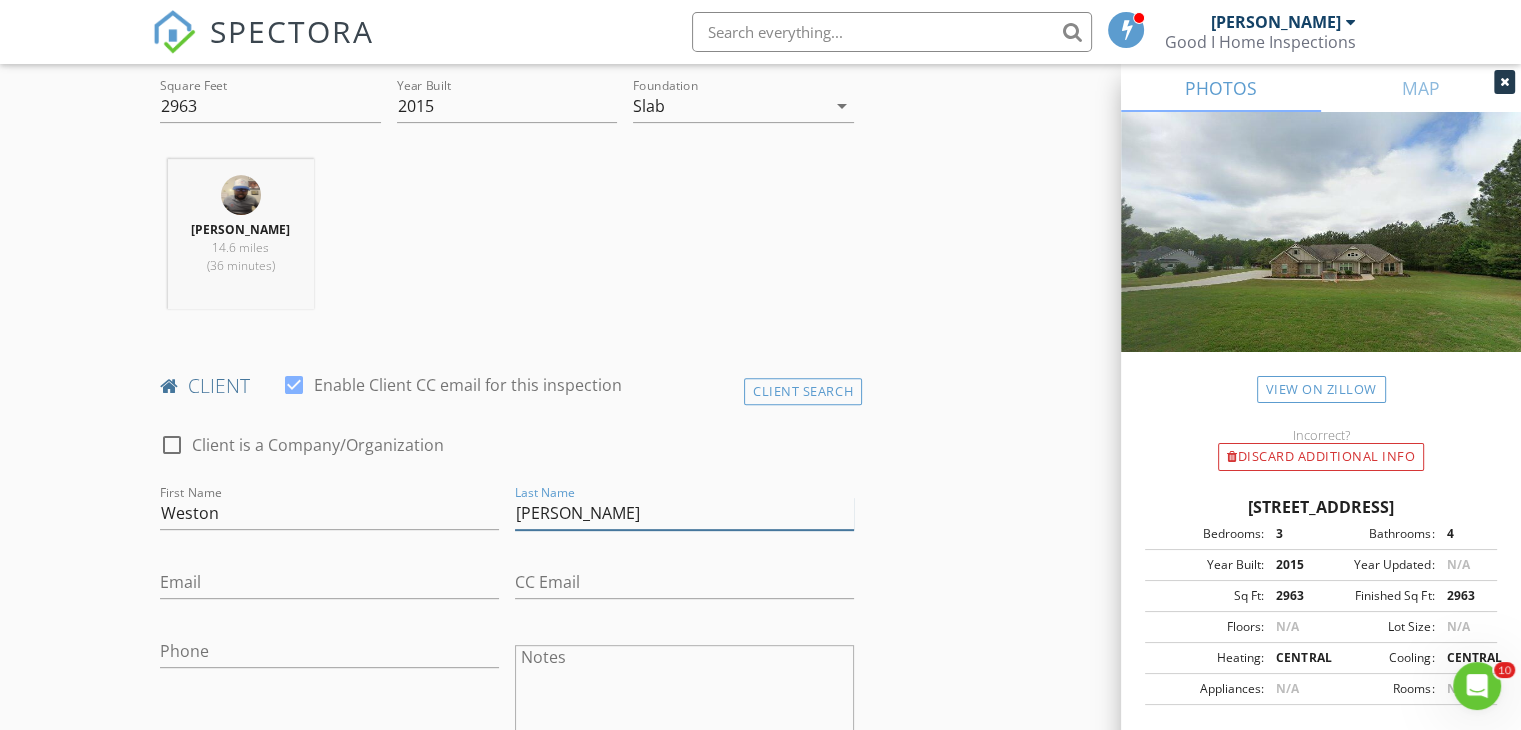 type on "[PERSON_NAME]" 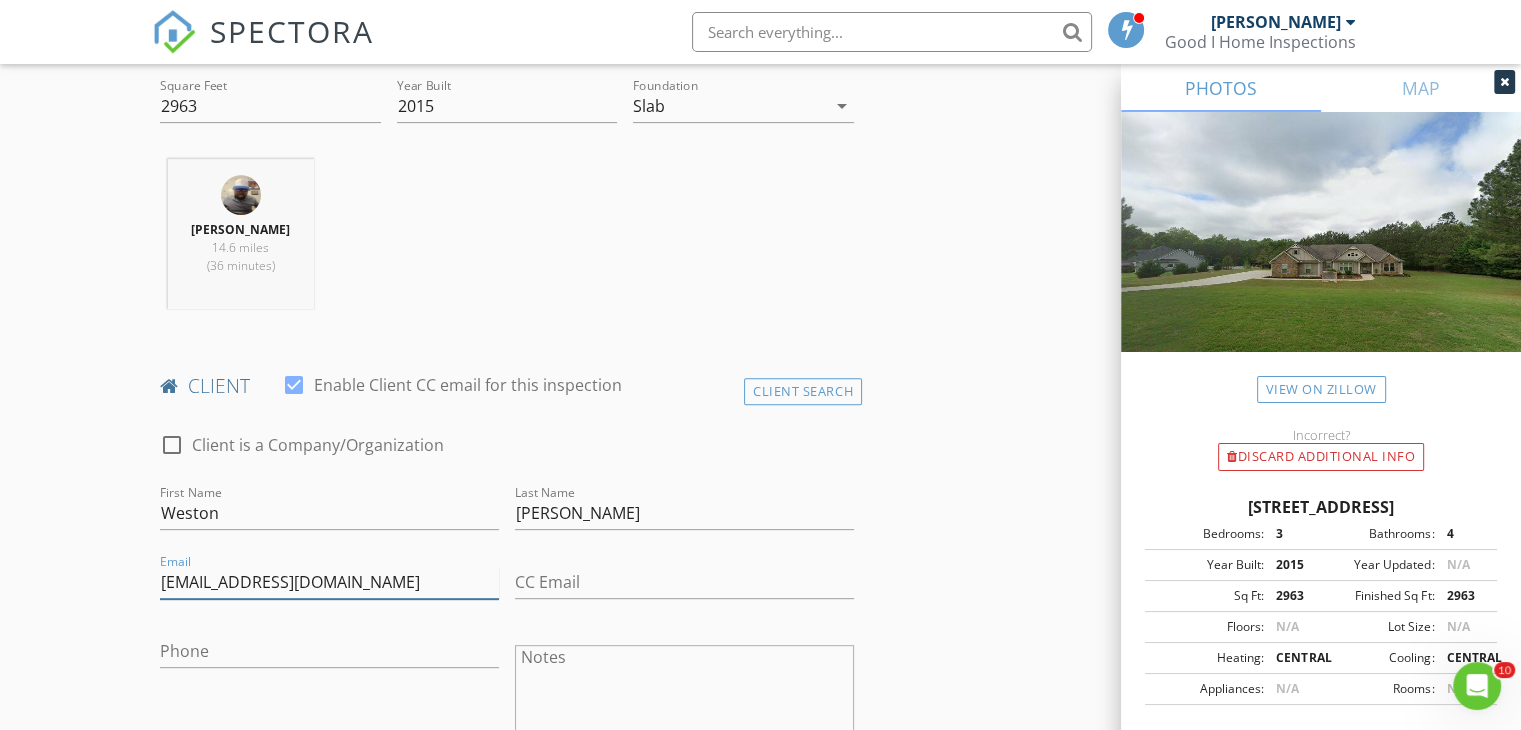 type on "[EMAIL_ADDRESS][DOMAIN_NAME]" 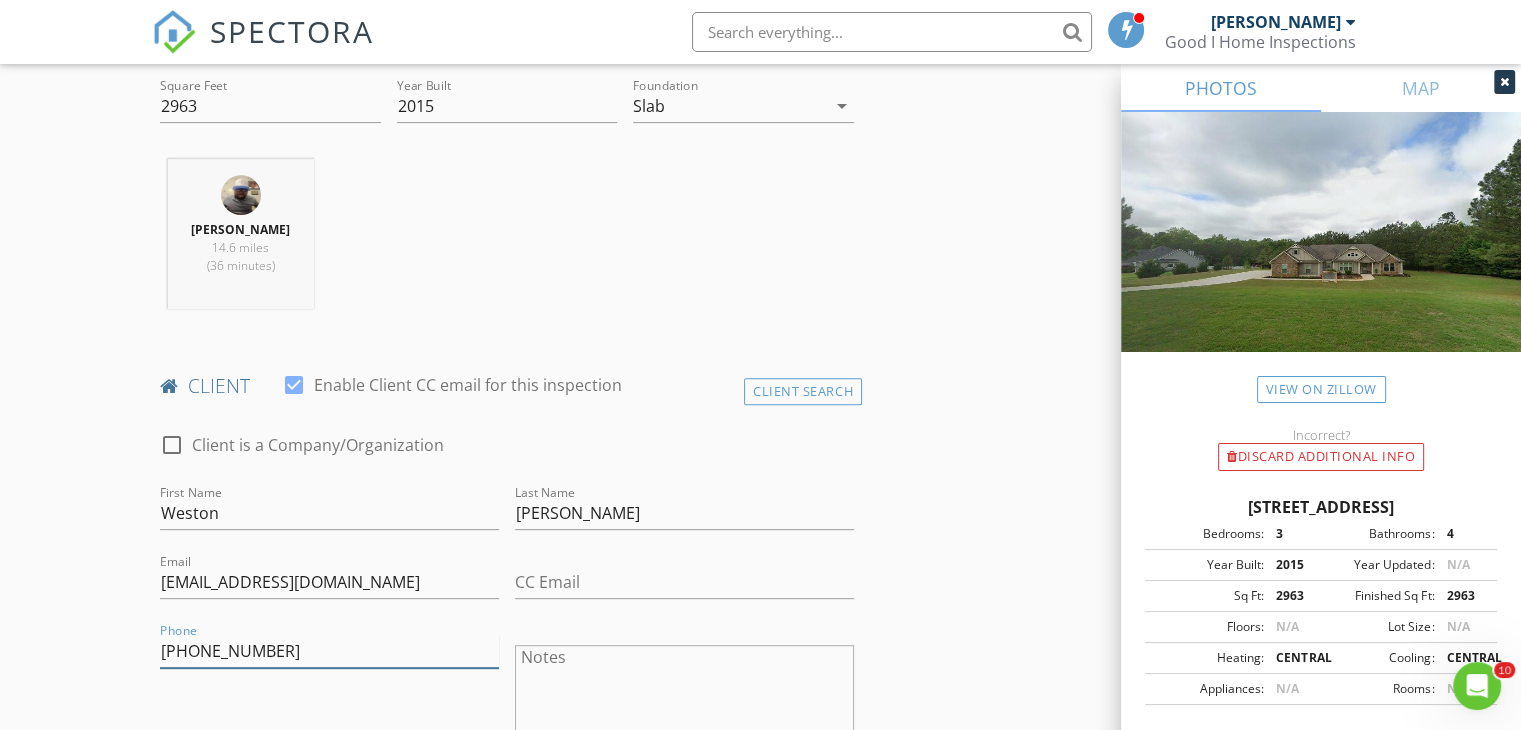 type on "[PHONE_NUMBER]" 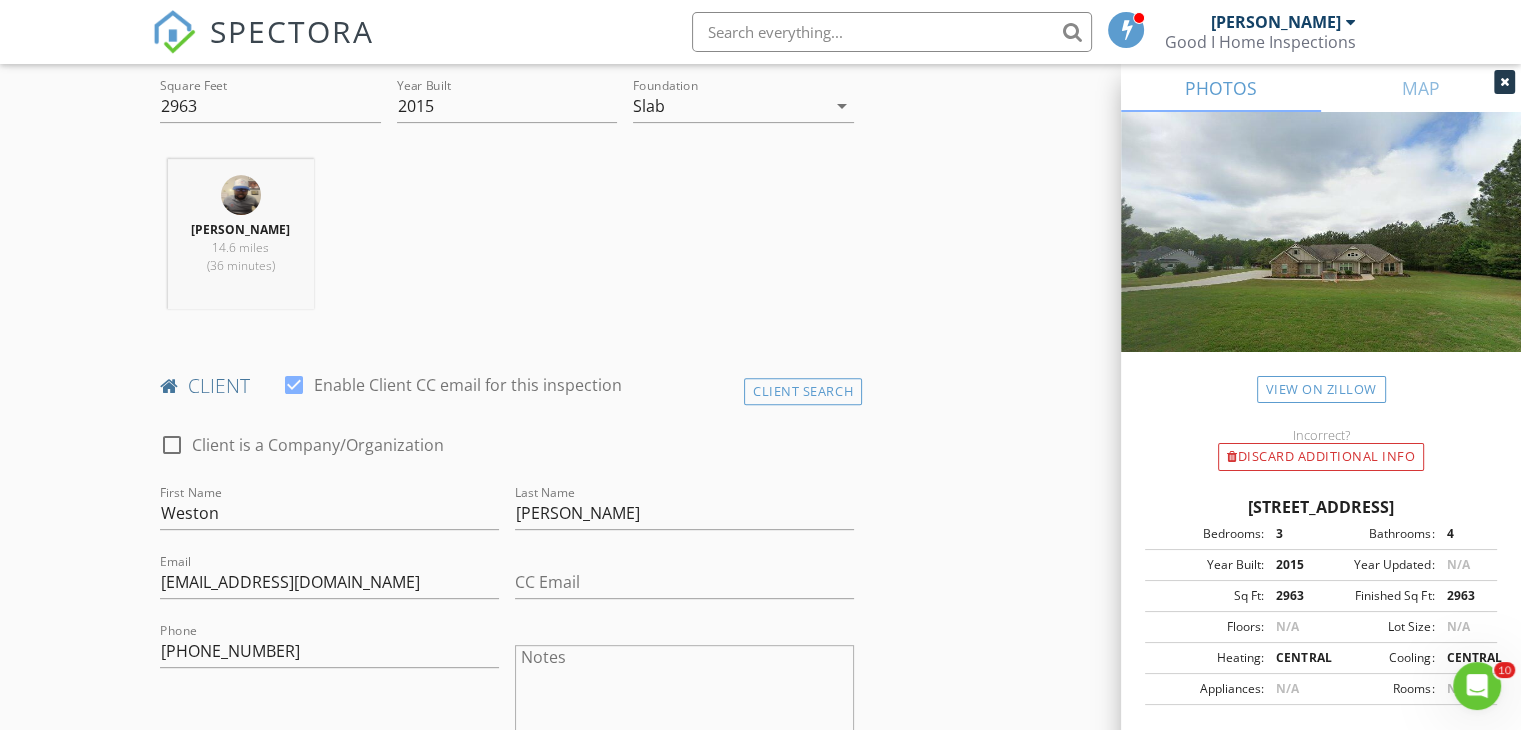 click on "[PERSON_NAME]     14.6 miles     (36 minutes)" at bounding box center (507, 242) 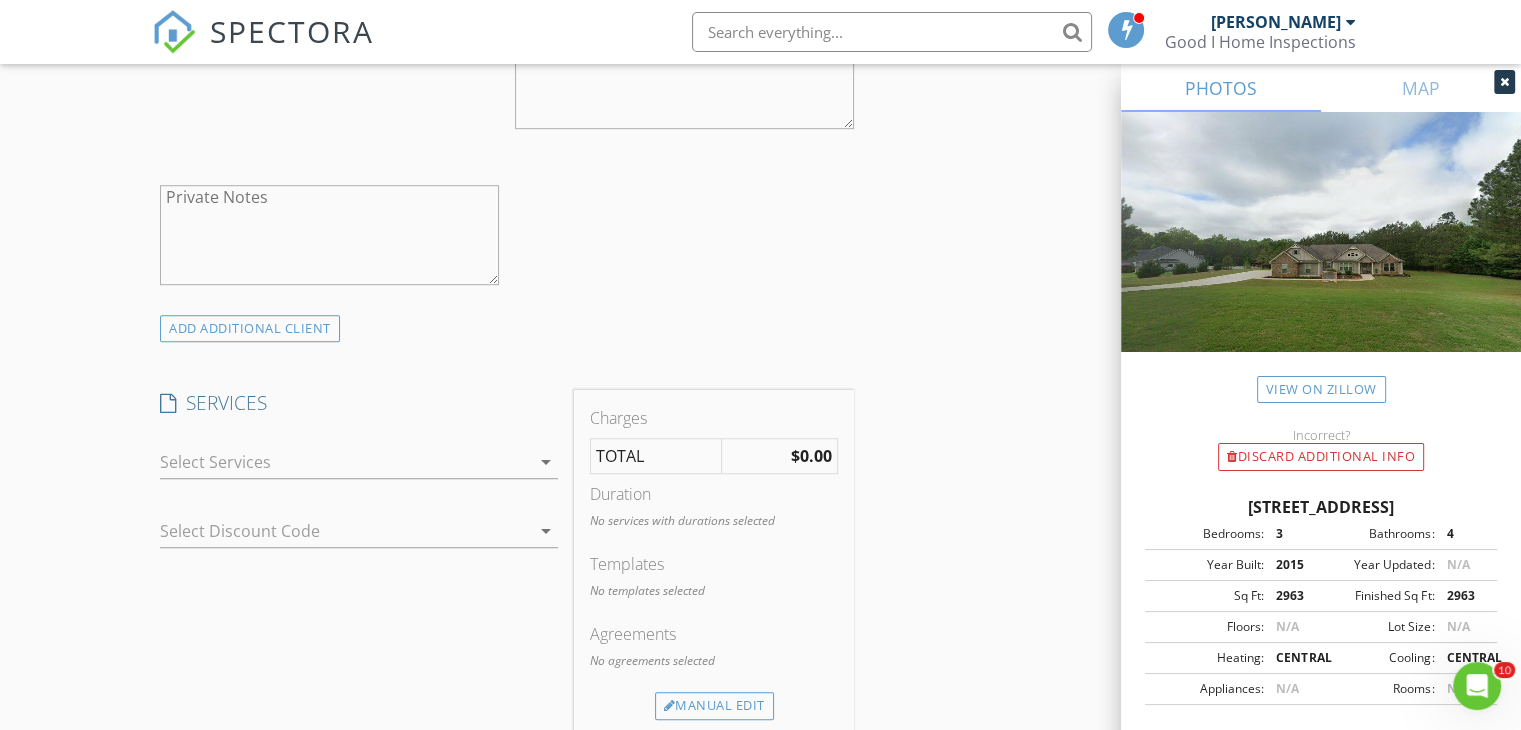 scroll, scrollTop: 1400, scrollLeft: 0, axis: vertical 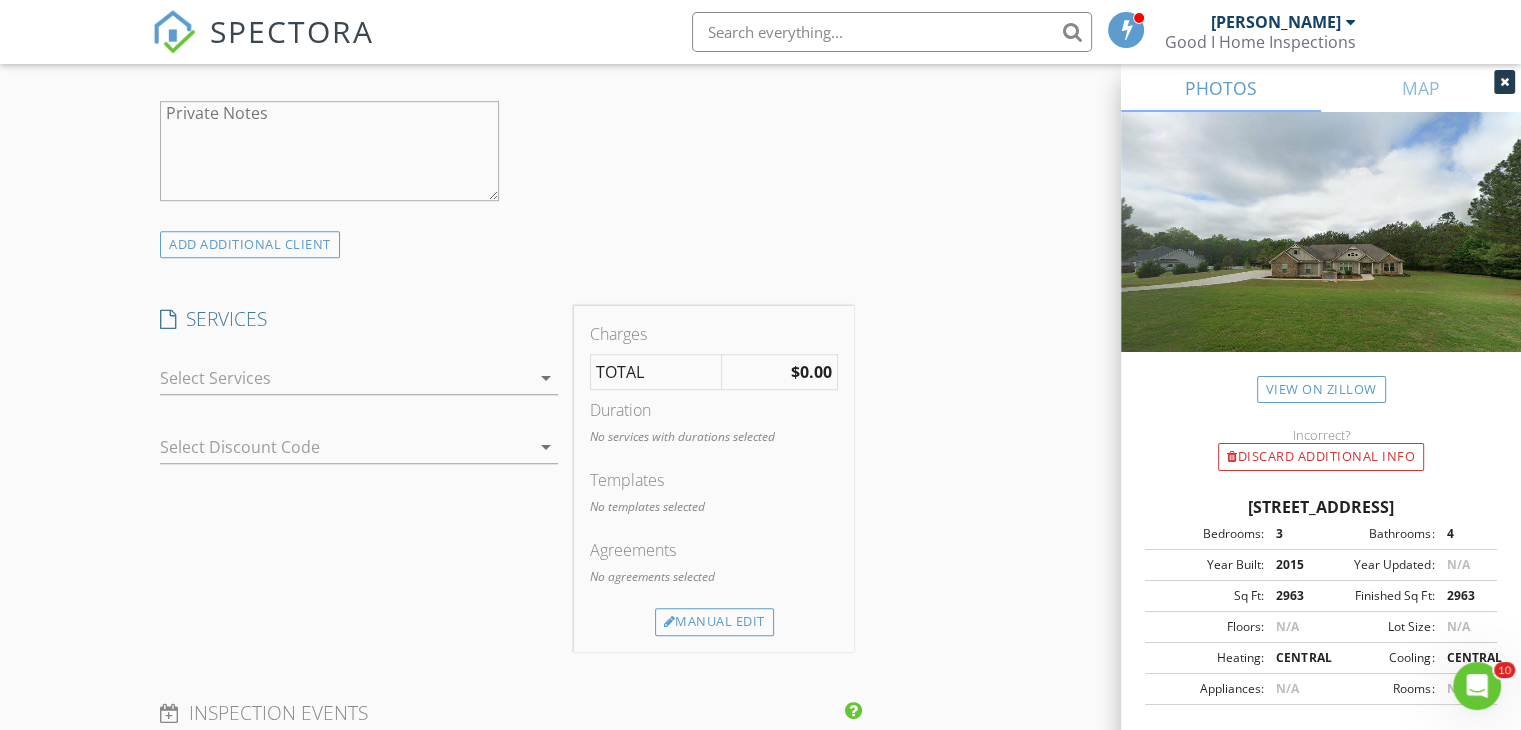 click at bounding box center (345, 378) 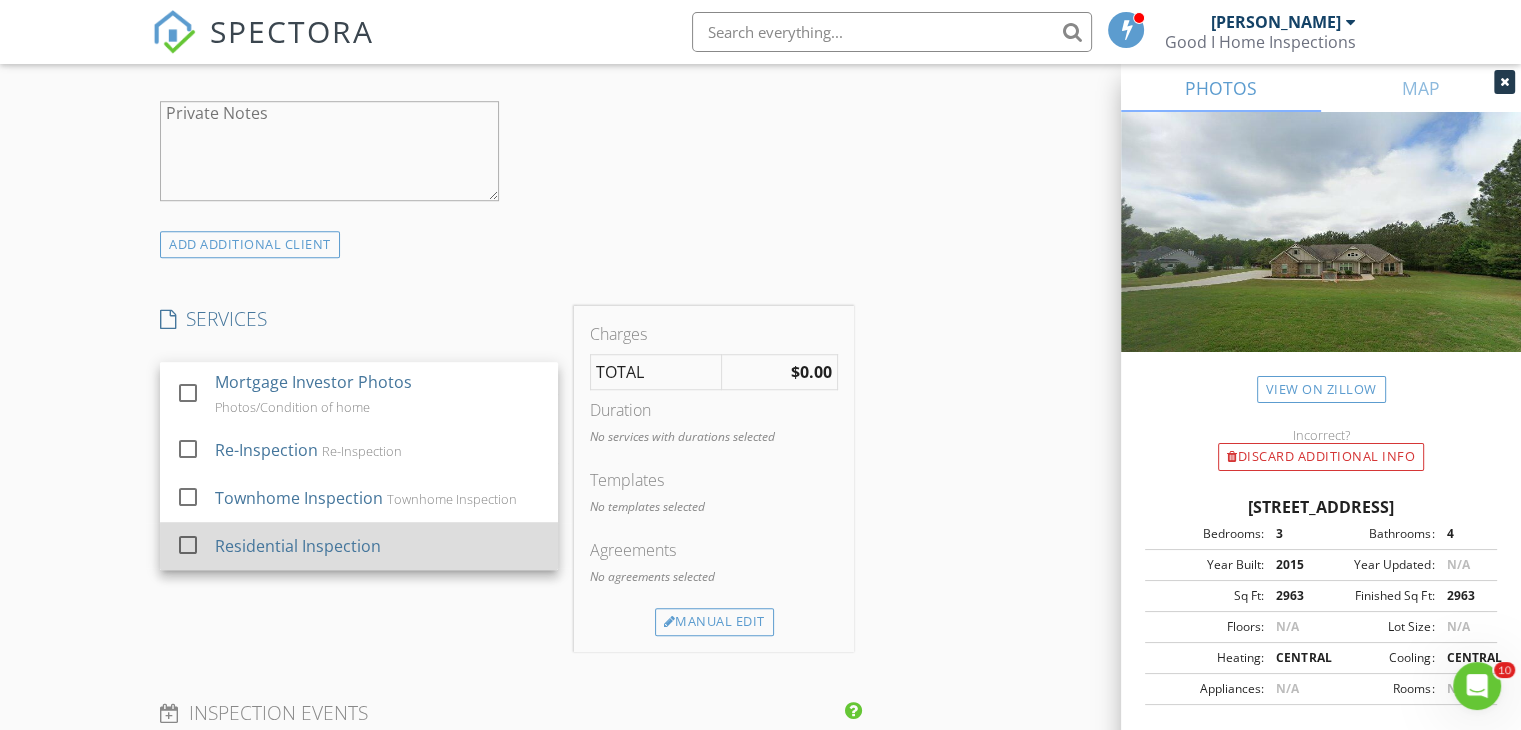 click on "Residential Inspection" at bounding box center [379, 546] 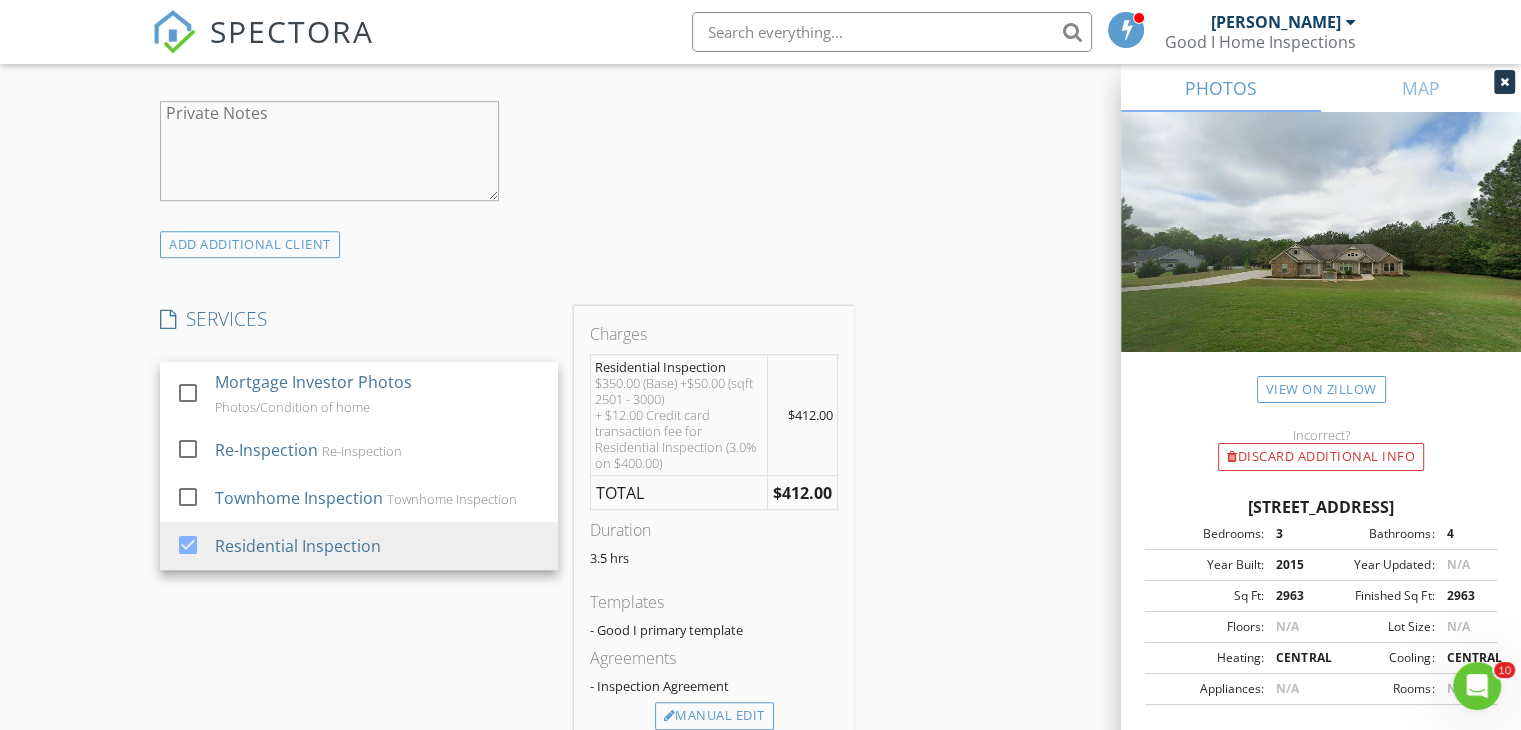 click on "INSPECTOR(S)
check_box   [PERSON_NAME]   PRIMARY   Jannard Cheeks arrow_drop_down   check_box Jannard Cheeks specifically requested
Date/Time
[DATE] 9:00 AM
Location
Address Search       Address [STREET_ADDRESS][US_STATE] Coweta     Square Feet 2963   Year Built 2015   Foundation Slab arrow_drop_down     Jannard Cheeks     14.6 miles     (36 minutes)
client
check_box Enable Client CC email for this inspection   Client Search     check_box_outline_blank Client is a Company/Organization     First Name [PERSON_NAME]   Last Name [PERSON_NAME]   Email [EMAIL_ADDRESS][DOMAIN_NAME]   CC Email   Phone [PHONE_NUMBER]           Notes   Private Notes
ADD ADDITIONAL client
SERVICES
check_box_outline_blank   Mortgage Investor Photos   Photos/Condition of home" at bounding box center (760, 596) 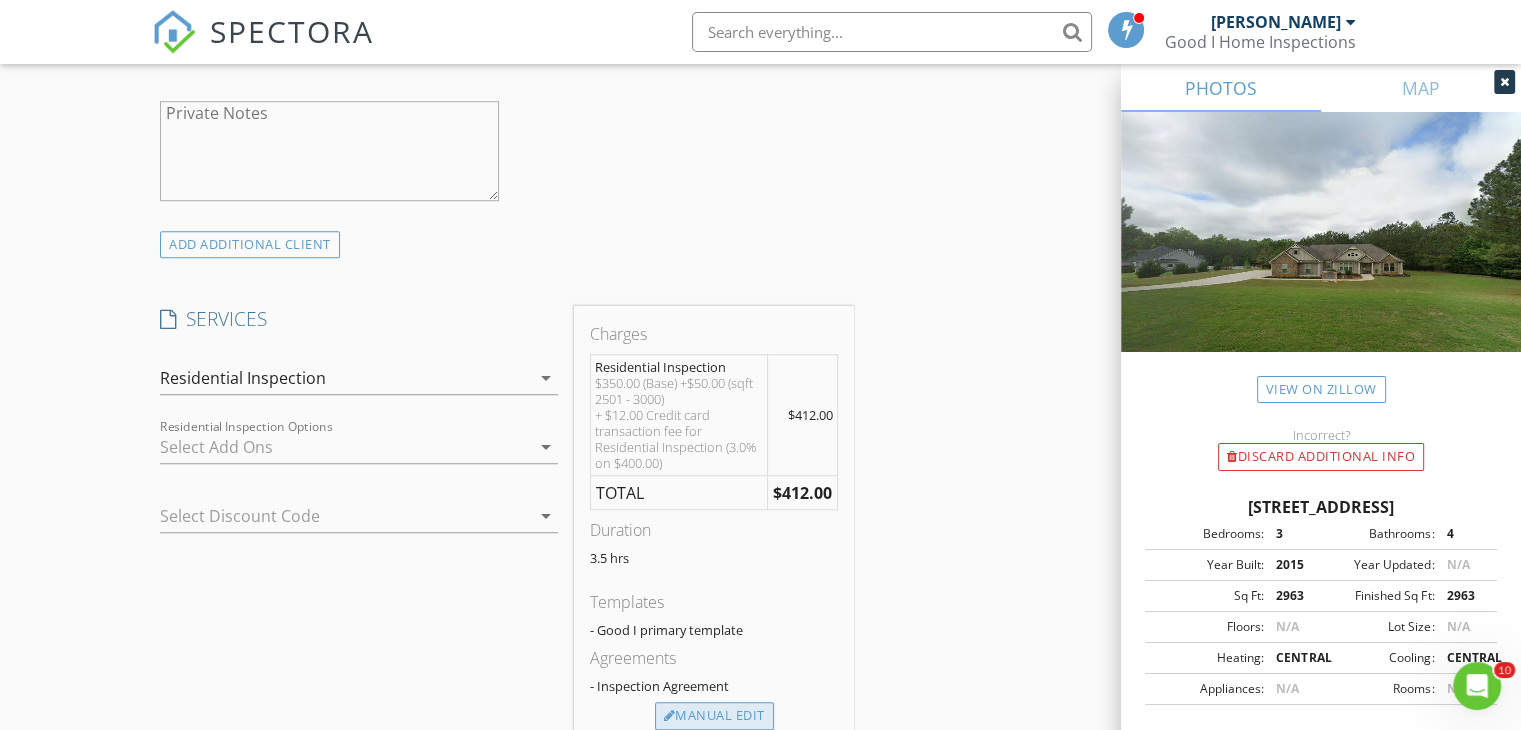 click on "Manual Edit" at bounding box center [714, 716] 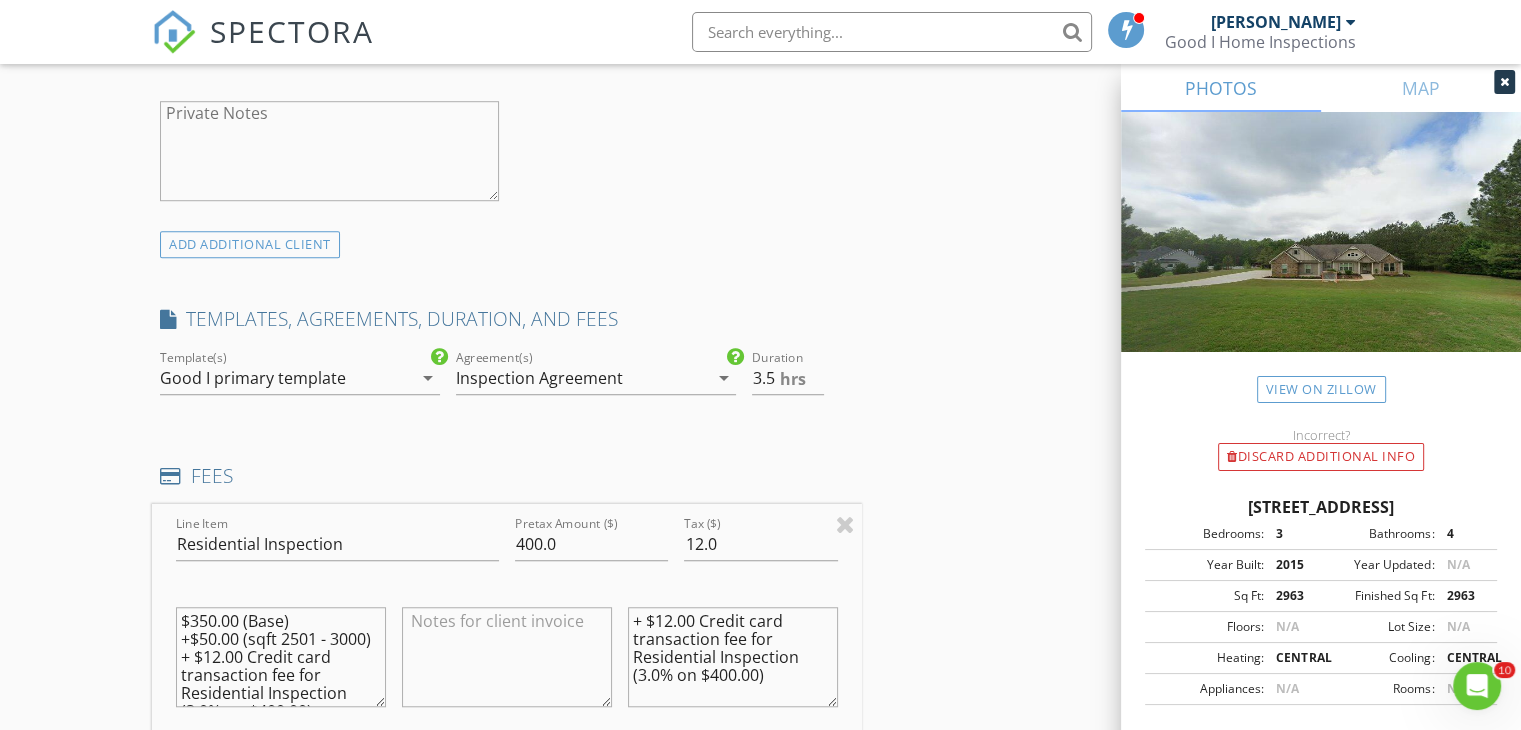 click on "$350.00 (Base)
+$50.00 (sqft 2501 - 3000)
+ $12.00 Credit card transaction fee for Residential Inspection (3.0% on $400.00)" at bounding box center [281, 657] 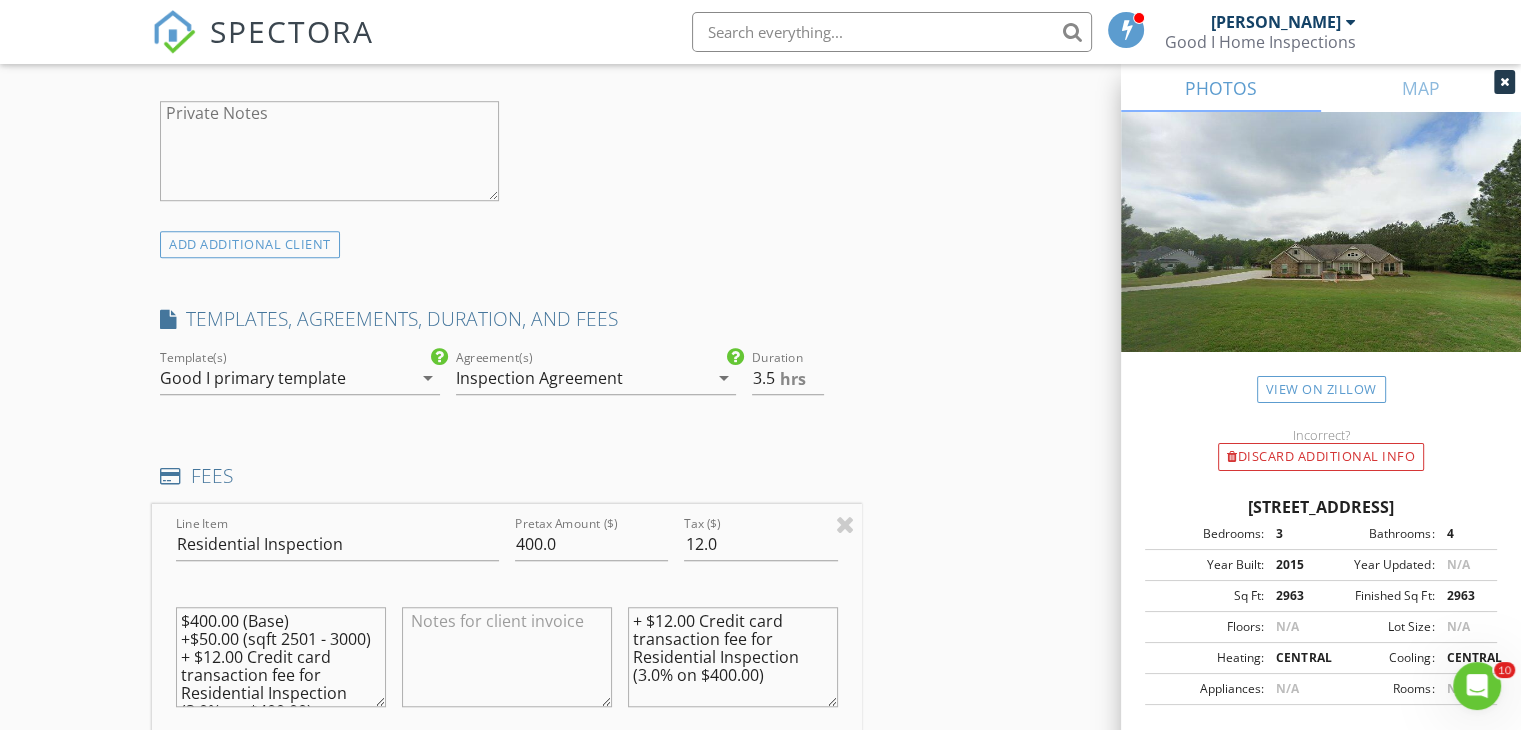 type on "$400.00 (Base)
+$50.00 (sqft 2501 - 3000)
+ $12.00 Credit card transaction fee for Residential Inspection (3.0% on $400.00)" 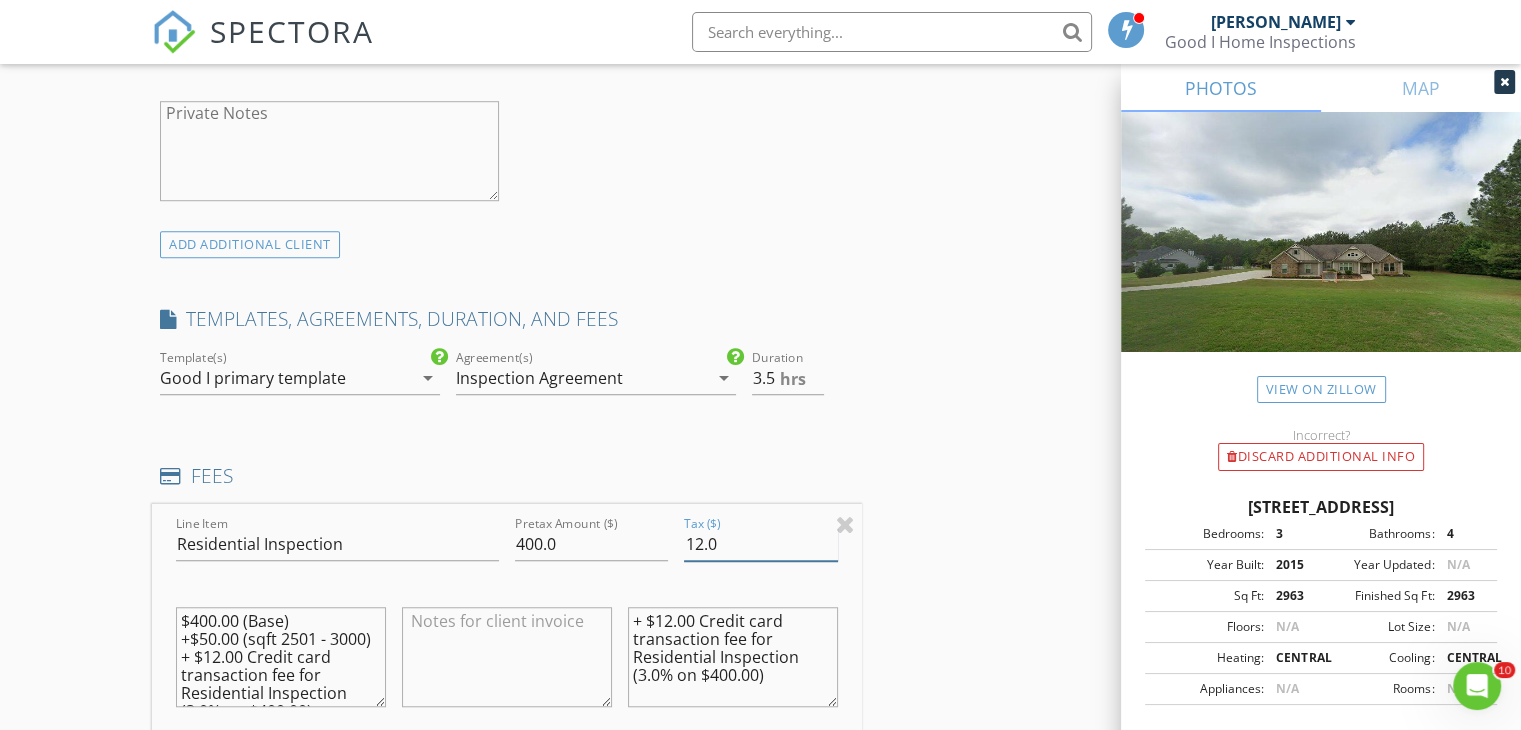 click on "12.0" at bounding box center [760, 544] 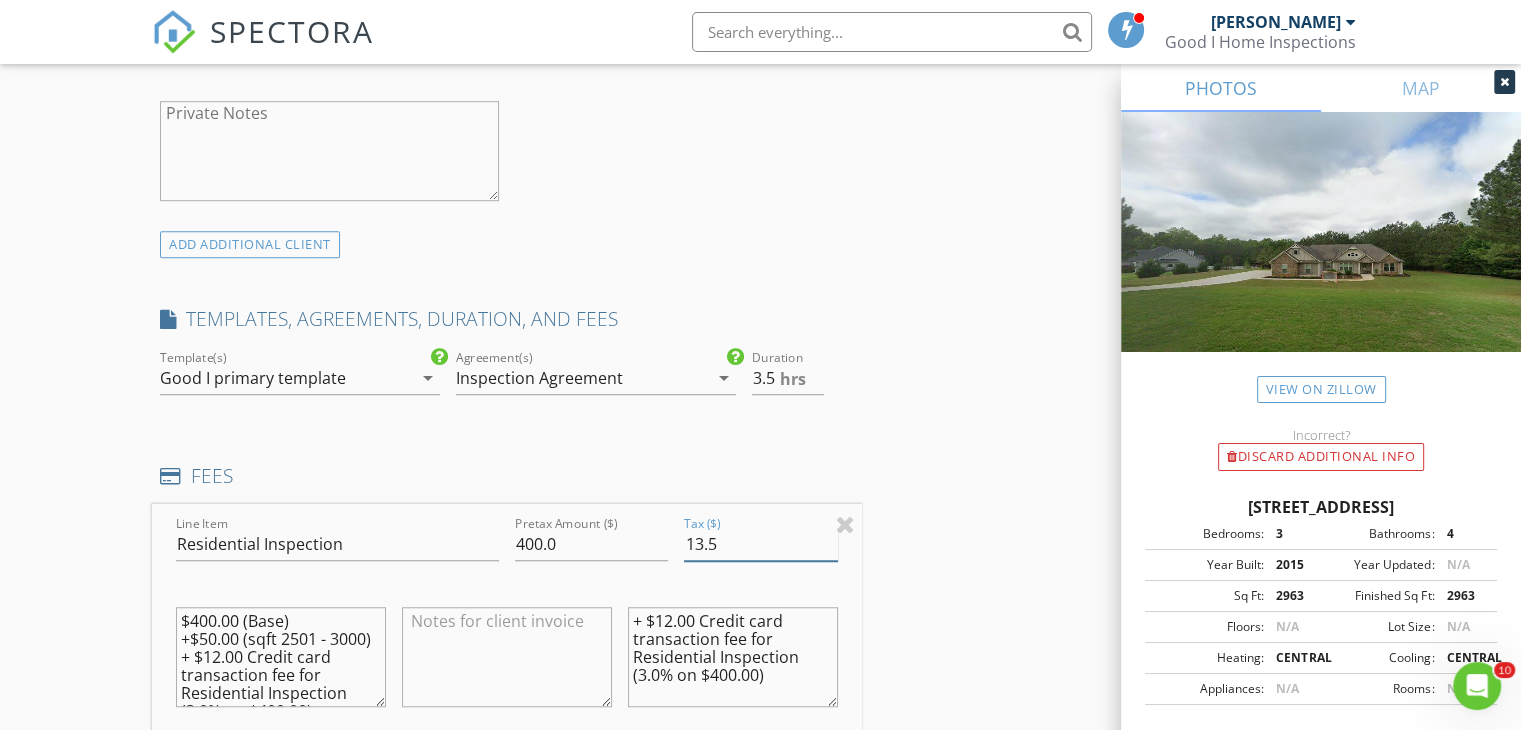type on "13.5" 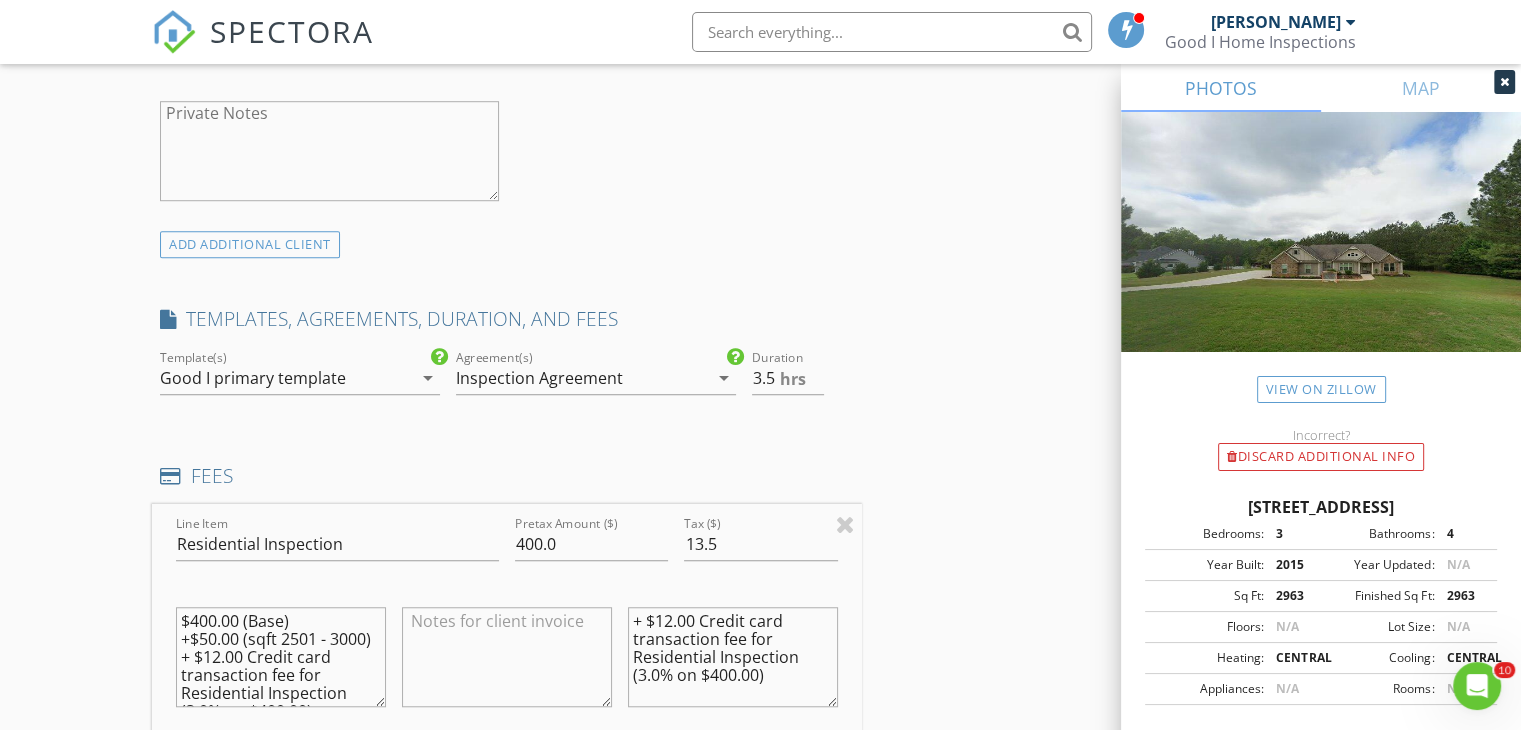 click on "+ $12.00 Credit card transaction fee for Residential Inspection (3.0% on $400.00)" at bounding box center [733, 657] 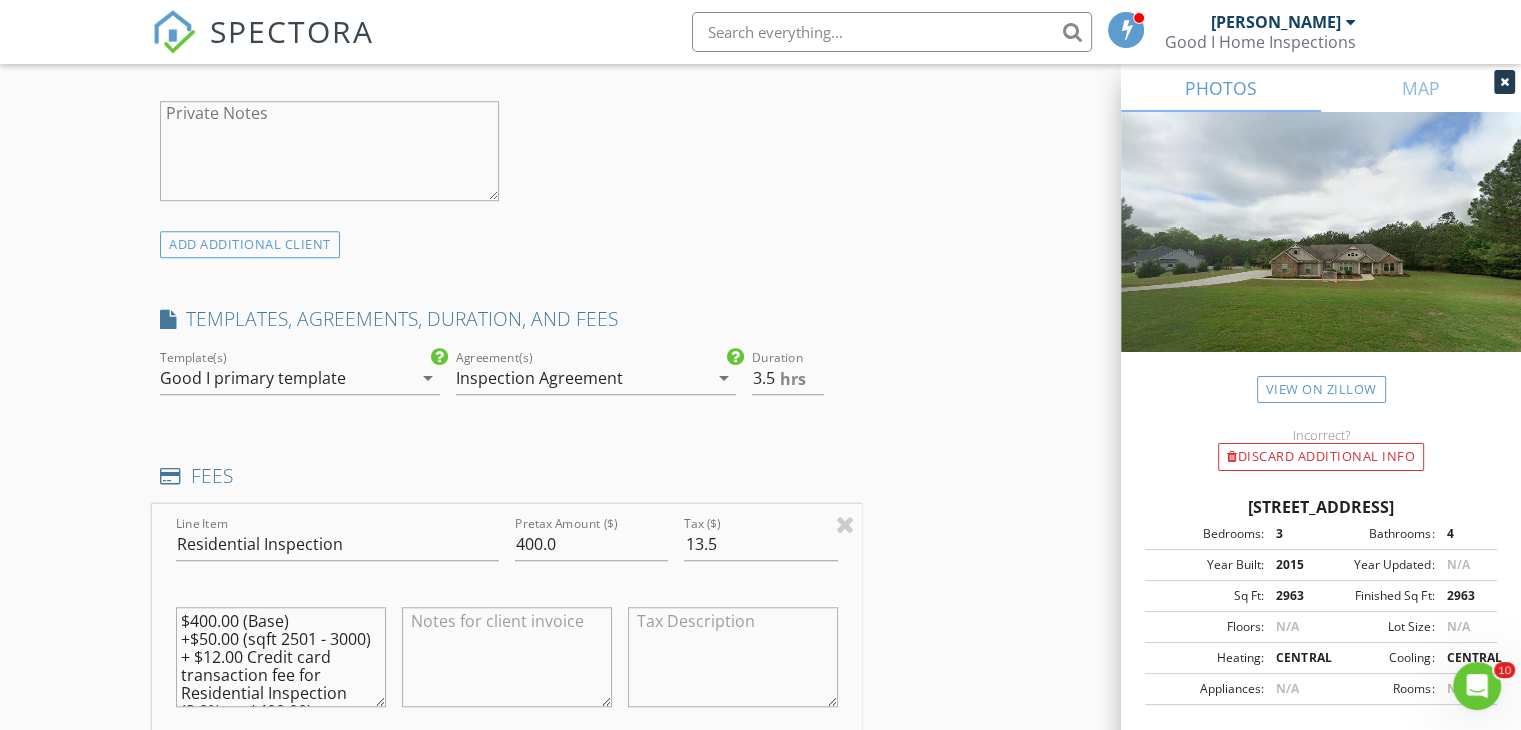 type 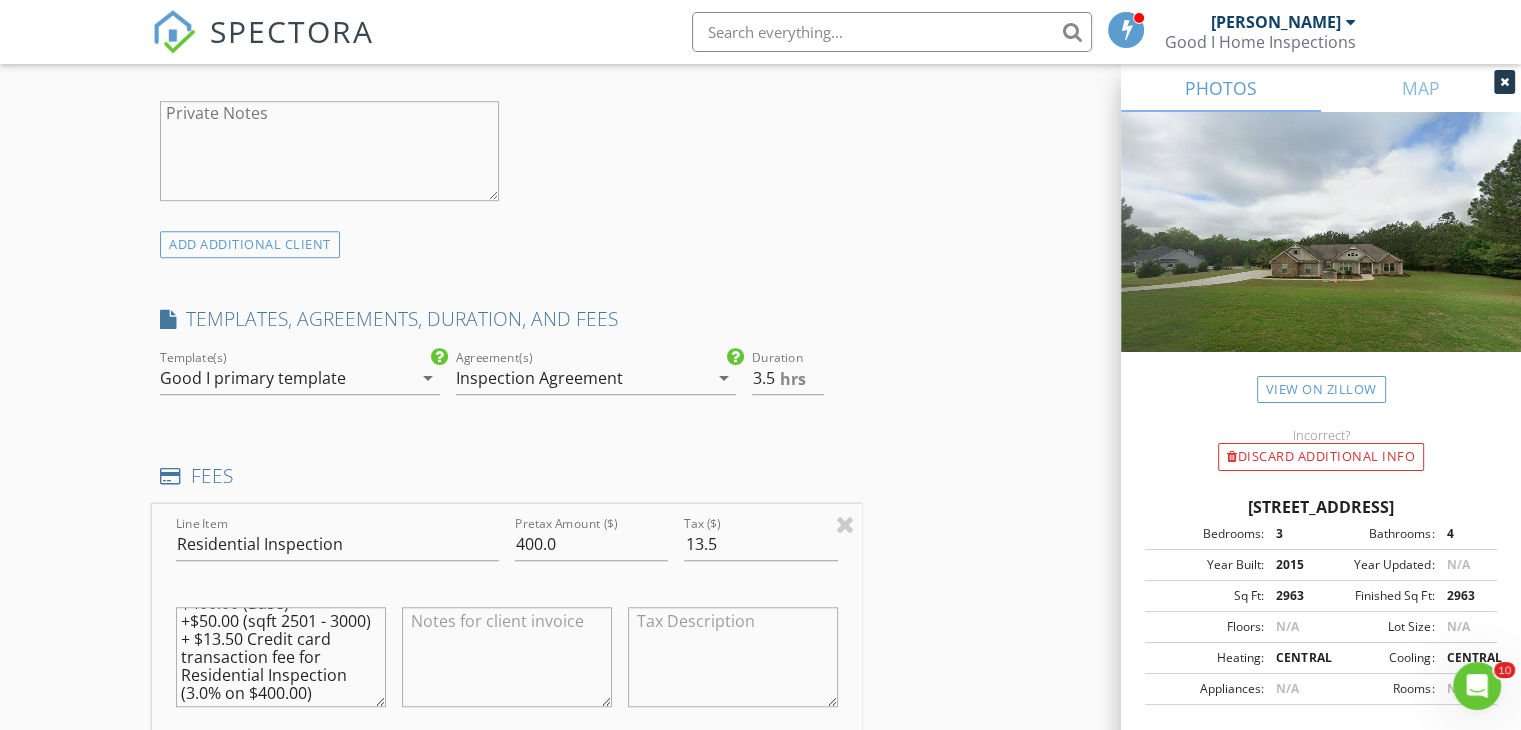 scroll, scrollTop: 53, scrollLeft: 0, axis: vertical 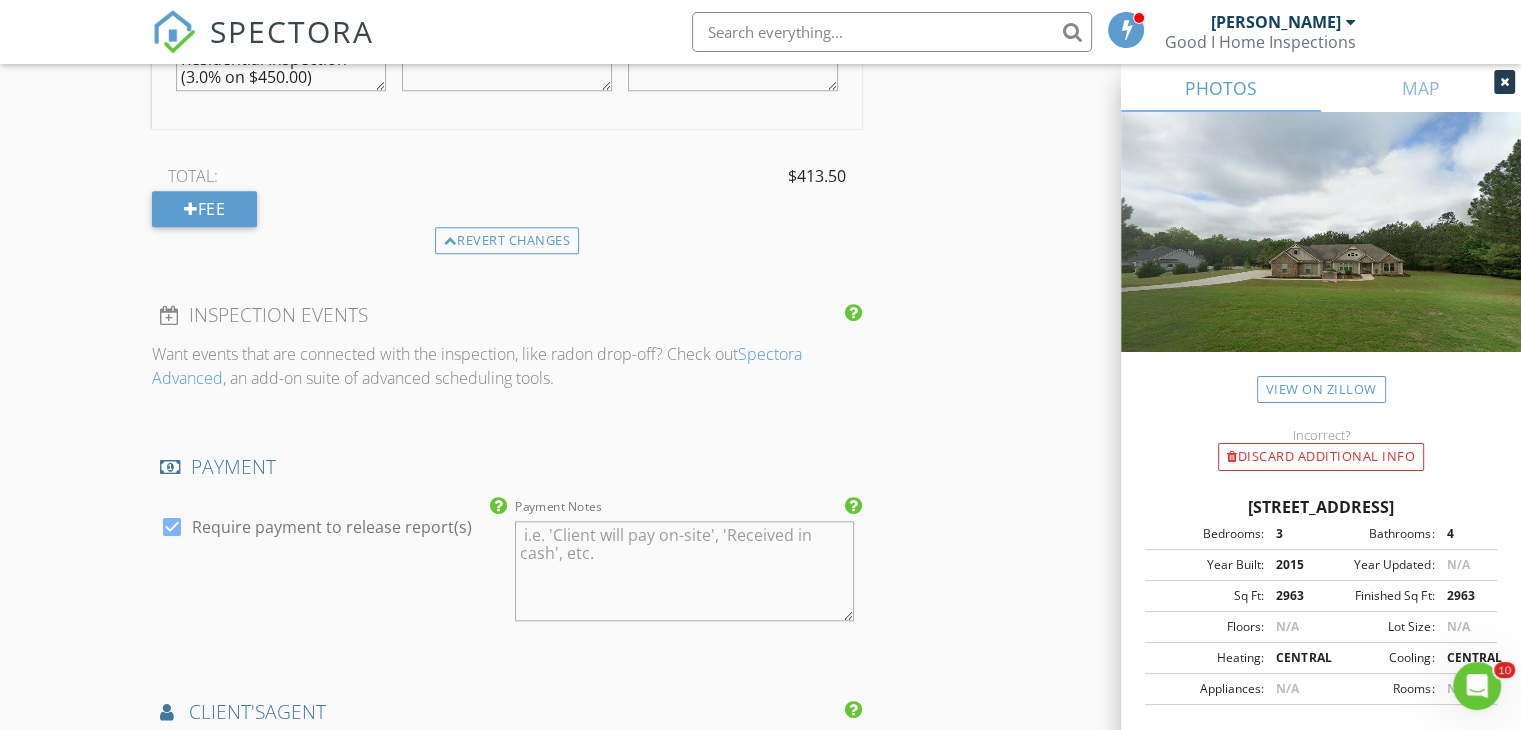 drag, startPoint x: 180, startPoint y: 618, endPoint x: 332, endPoint y: 755, distance: 204.62894 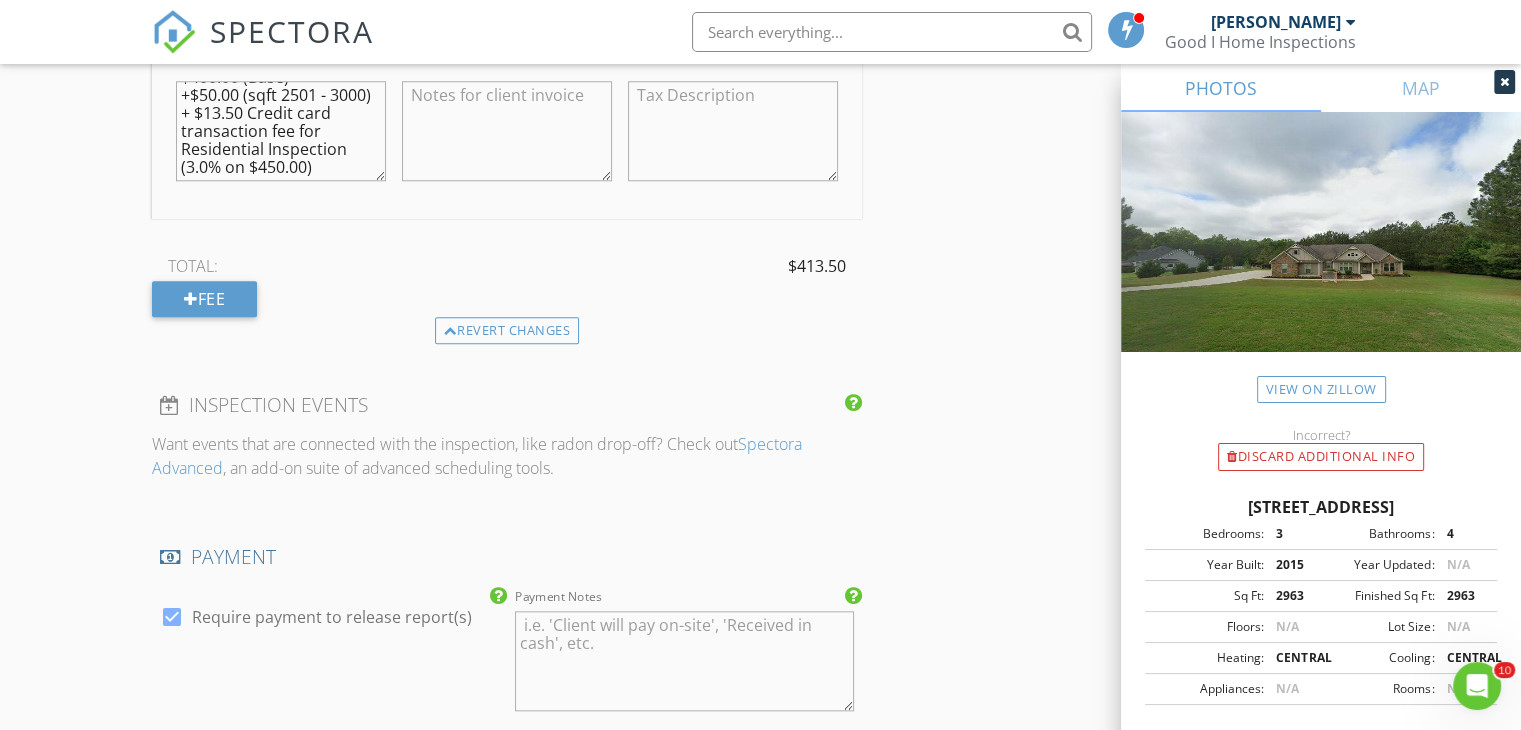 scroll, scrollTop: 1642, scrollLeft: 0, axis: vertical 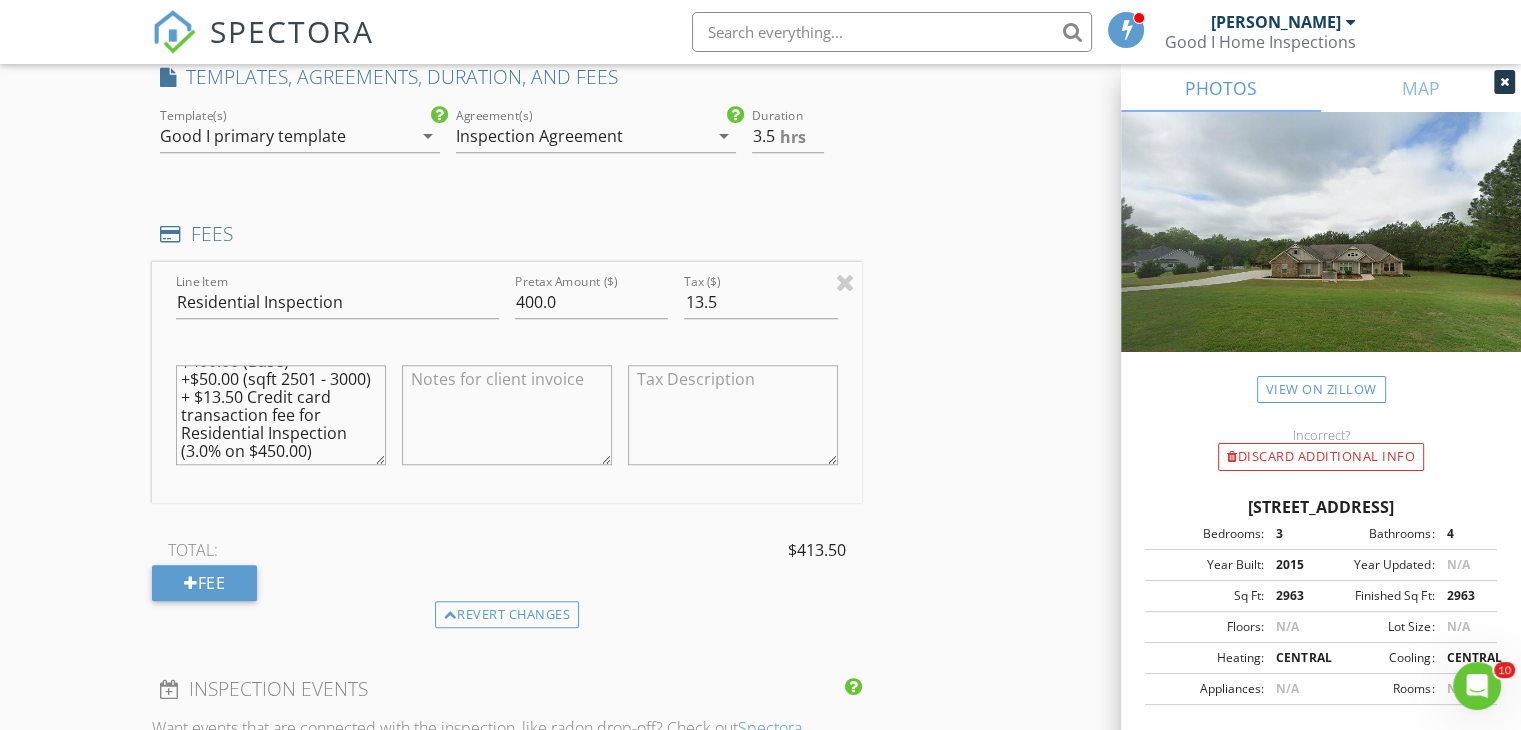 type on "$400.00 (Base)
+$50.00 (sqft 2501 - 3000)
+ $13.50 Credit card transaction fee for Residential Inspection (3.0% on $450.00)" 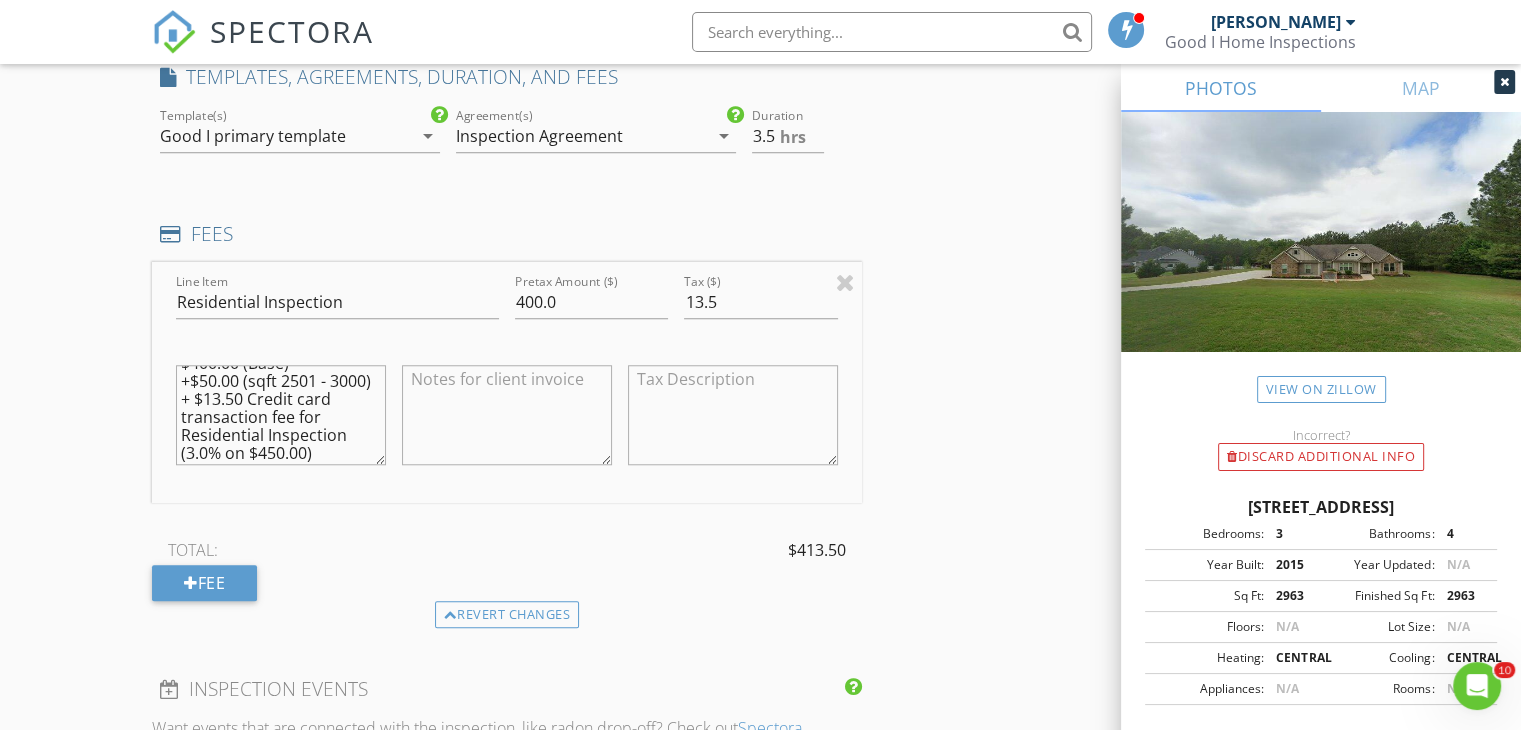scroll, scrollTop: 0, scrollLeft: 0, axis: both 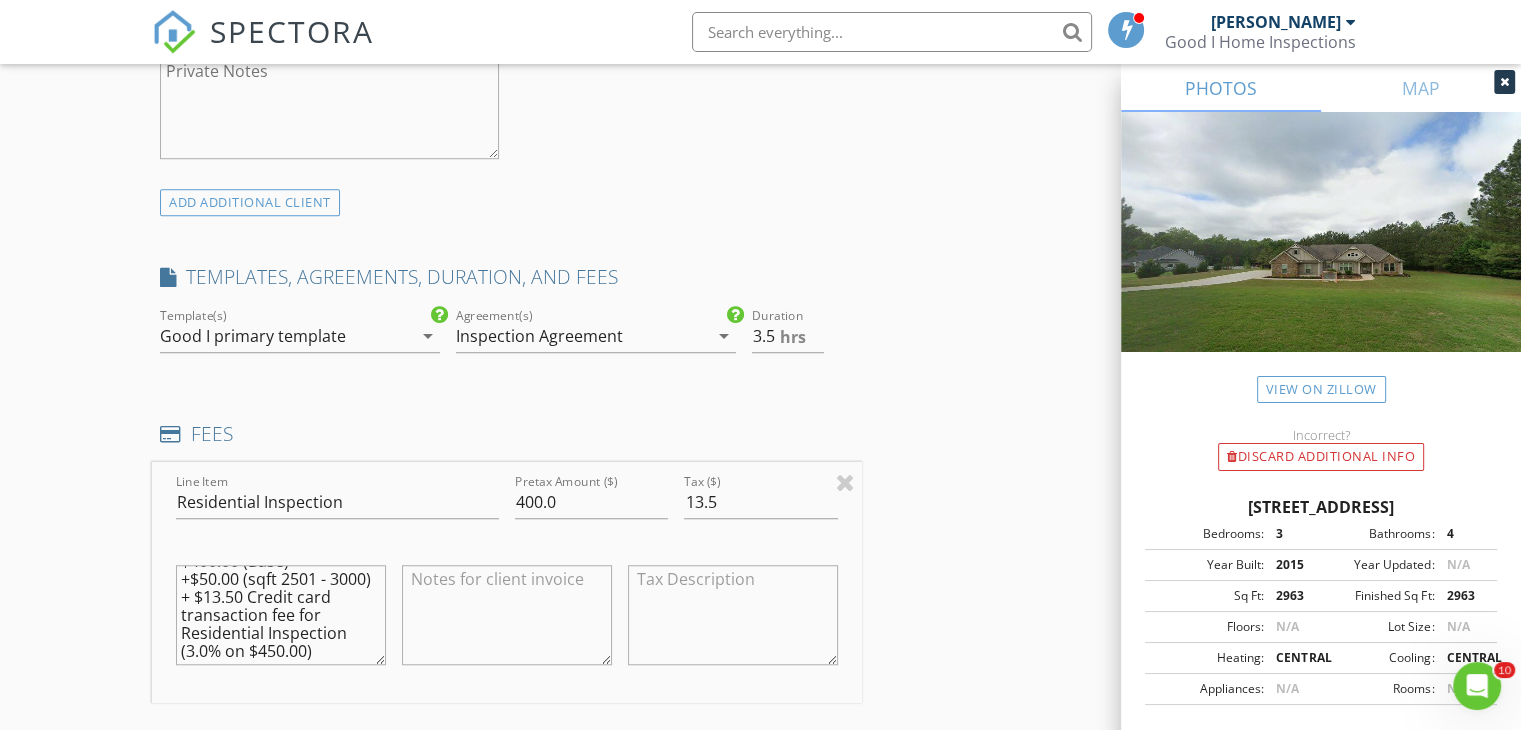 drag, startPoint x: 180, startPoint y: 574, endPoint x: 304, endPoint y: 654, distance: 147.56694 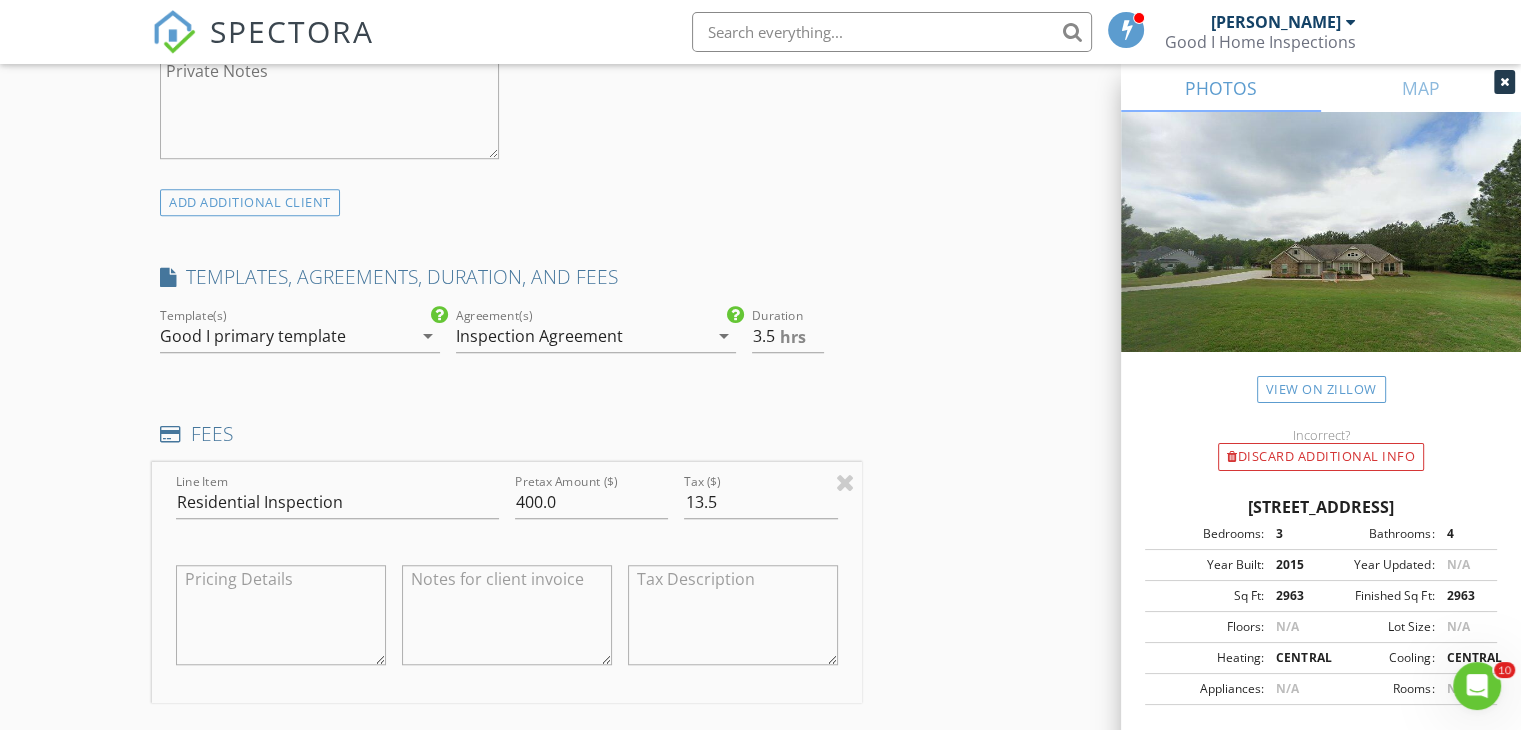 scroll, scrollTop: 0, scrollLeft: 0, axis: both 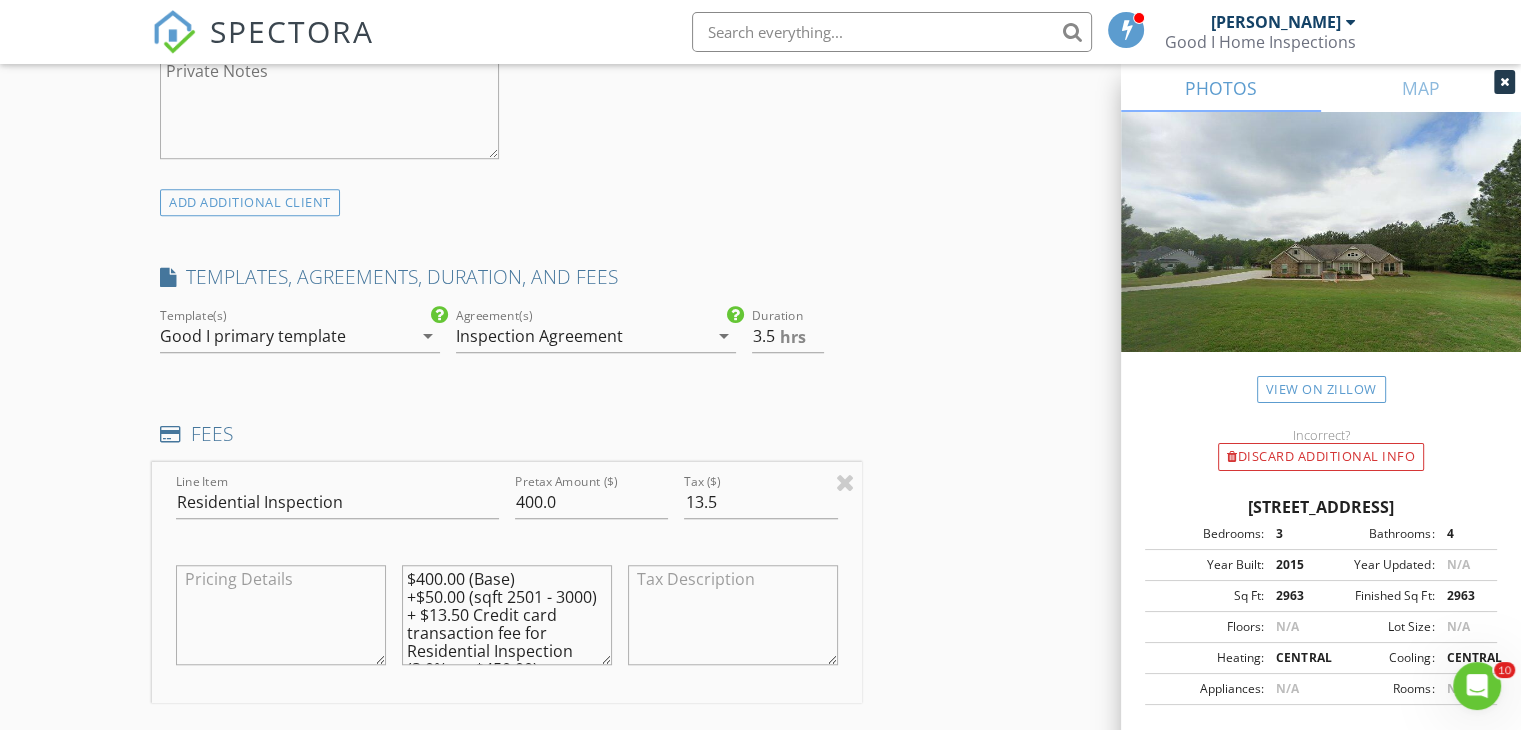 type on "$400.00 (Base)
+$50.00 (sqft 2501 - 3000)
+ $13.50 Credit card transaction fee for Residential Inspection (3.0% on $450.00)" 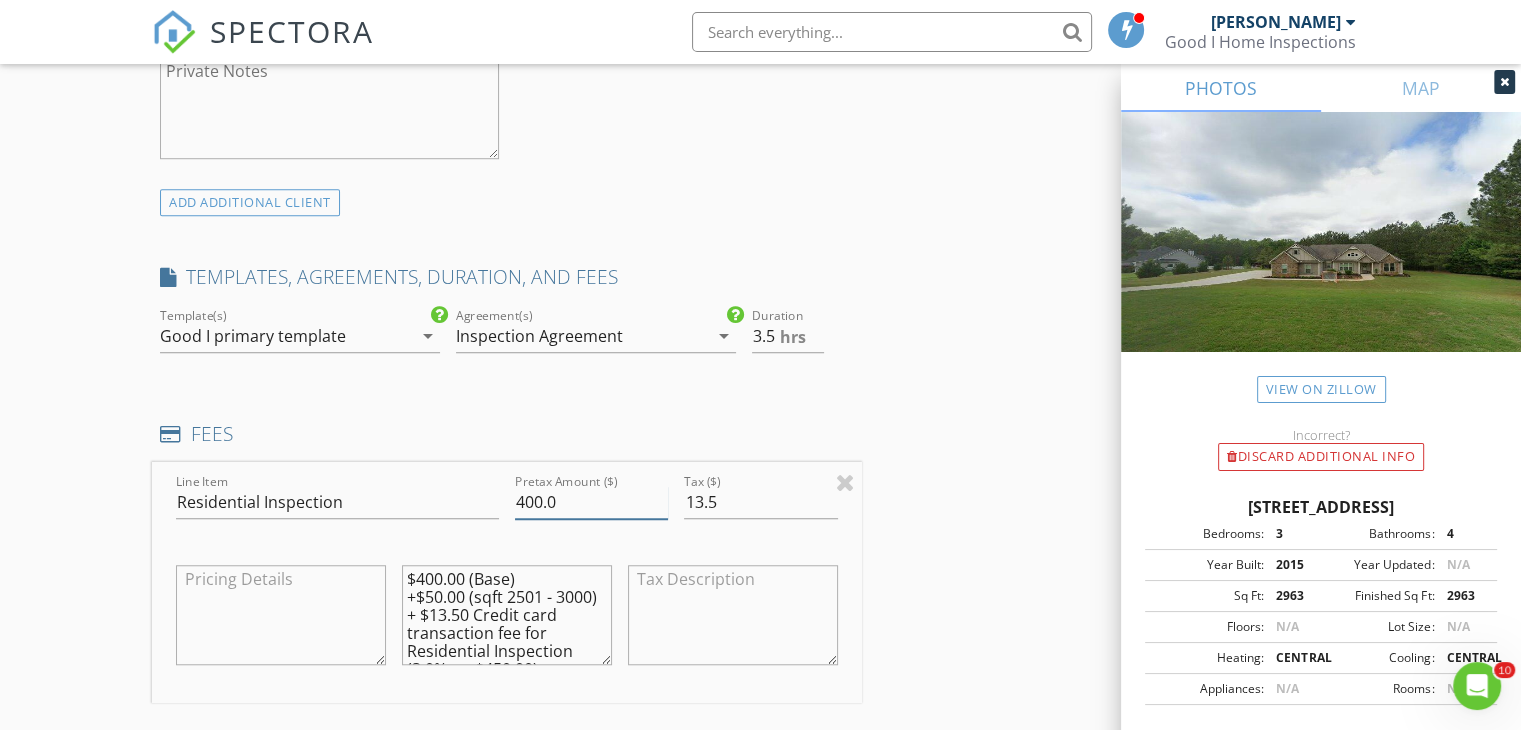 click on "400.0" at bounding box center [591, 502] 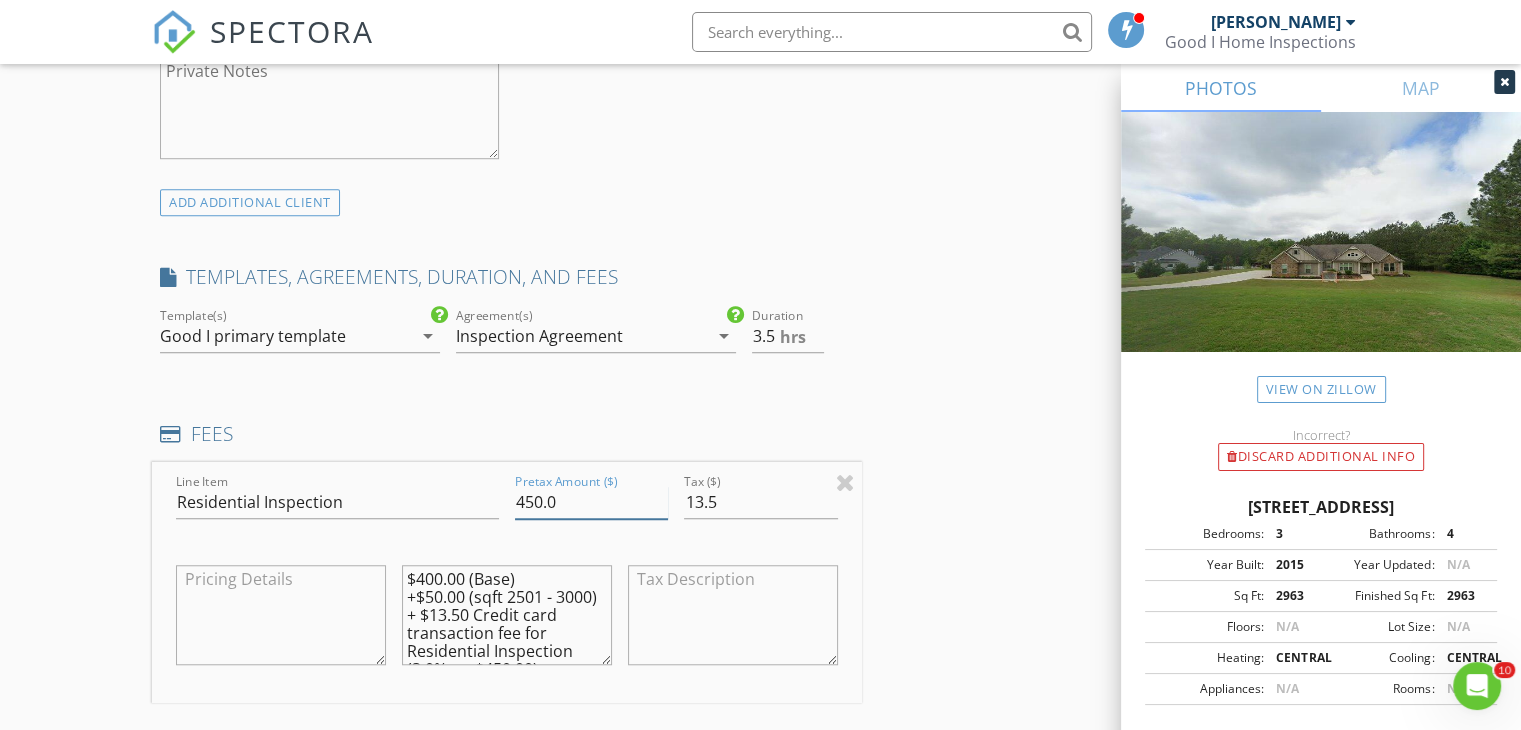 type on "450.0" 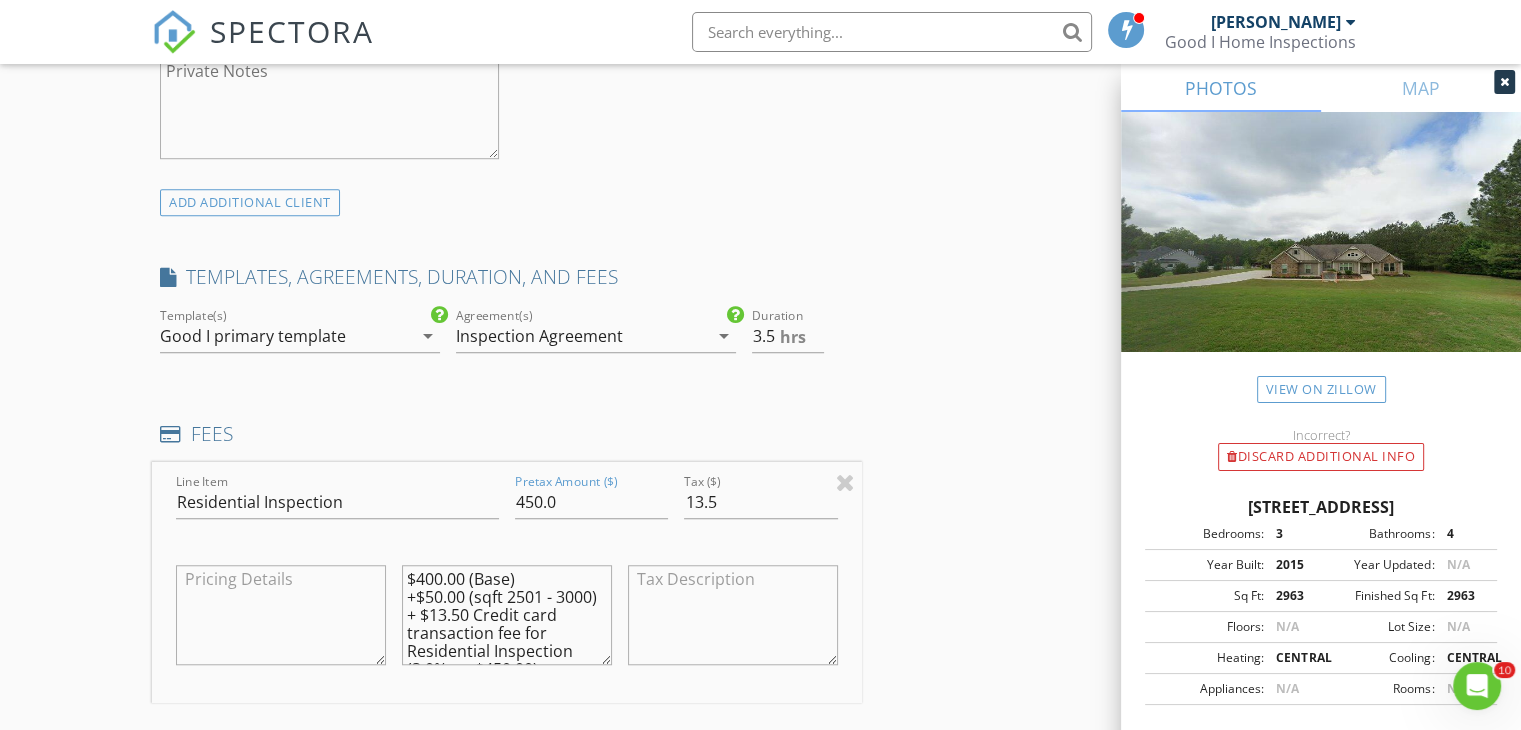 click on "INSPECTOR(S)
check_box   [PERSON_NAME]   PRIMARY   Jannard Cheeks arrow_drop_down   check_box Jannard Cheeks specifically requested
Date/Time
[DATE] 9:00 AM
Location
Address Search       Address [STREET_ADDRESS][US_STATE] Coweta     Square Feet 2963   Year Built 2015   Foundation Slab arrow_drop_down     Jannard Cheeks     14.6 miles     (36 minutes)
client
check_box Enable Client CC email for this inspection   Client Search     check_box_outline_blank Client is a Company/Organization     First Name [PERSON_NAME]   Last Name [PERSON_NAME]   Email [EMAIL_ADDRESS][DOMAIN_NAME]   CC Email   Phone [PHONE_NUMBER]           Notes   Private Notes
ADD ADDITIONAL client
SERVICES
check_box_outline_blank   Mortgage Investor Photos   Photos/Condition of home" at bounding box center [760, 616] 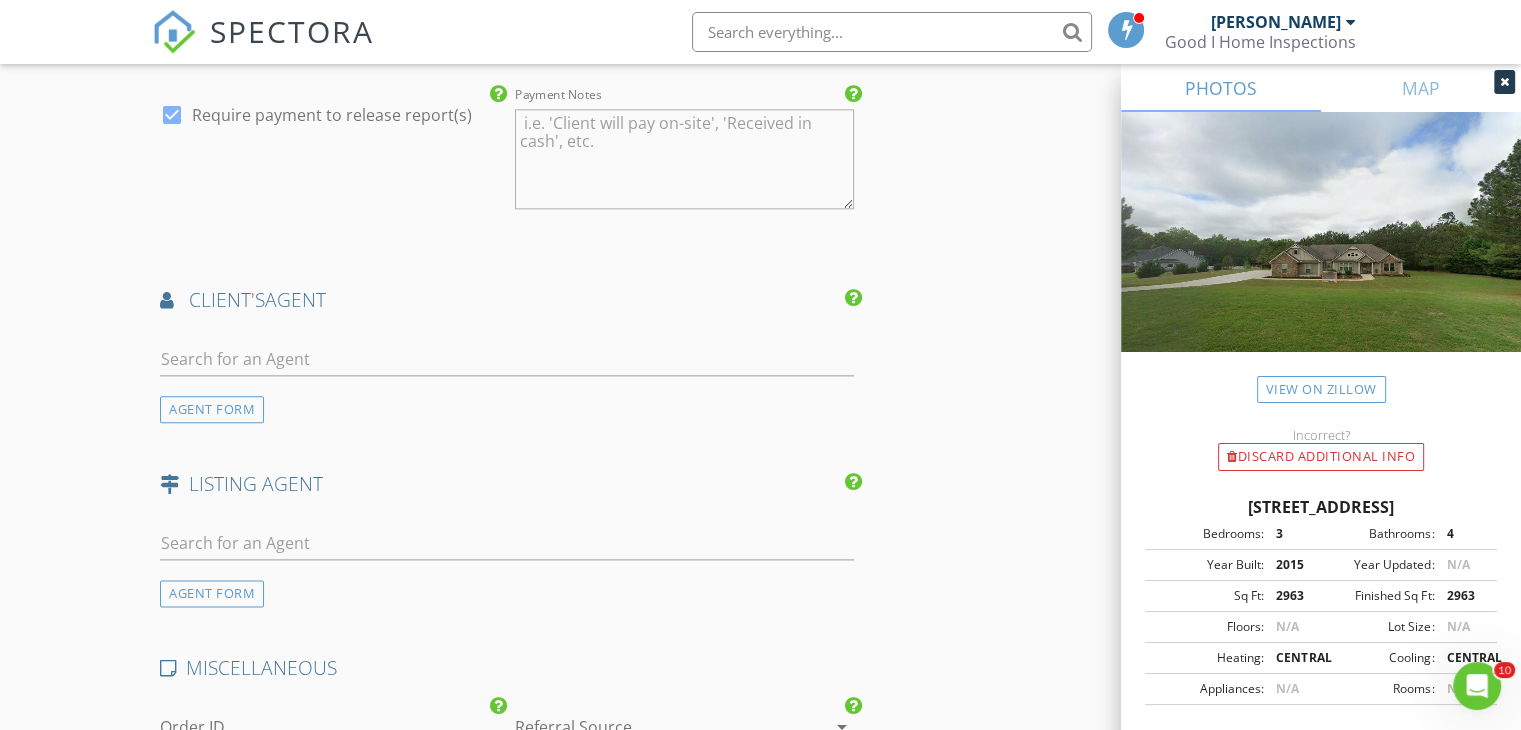 scroll, scrollTop: 2399, scrollLeft: 0, axis: vertical 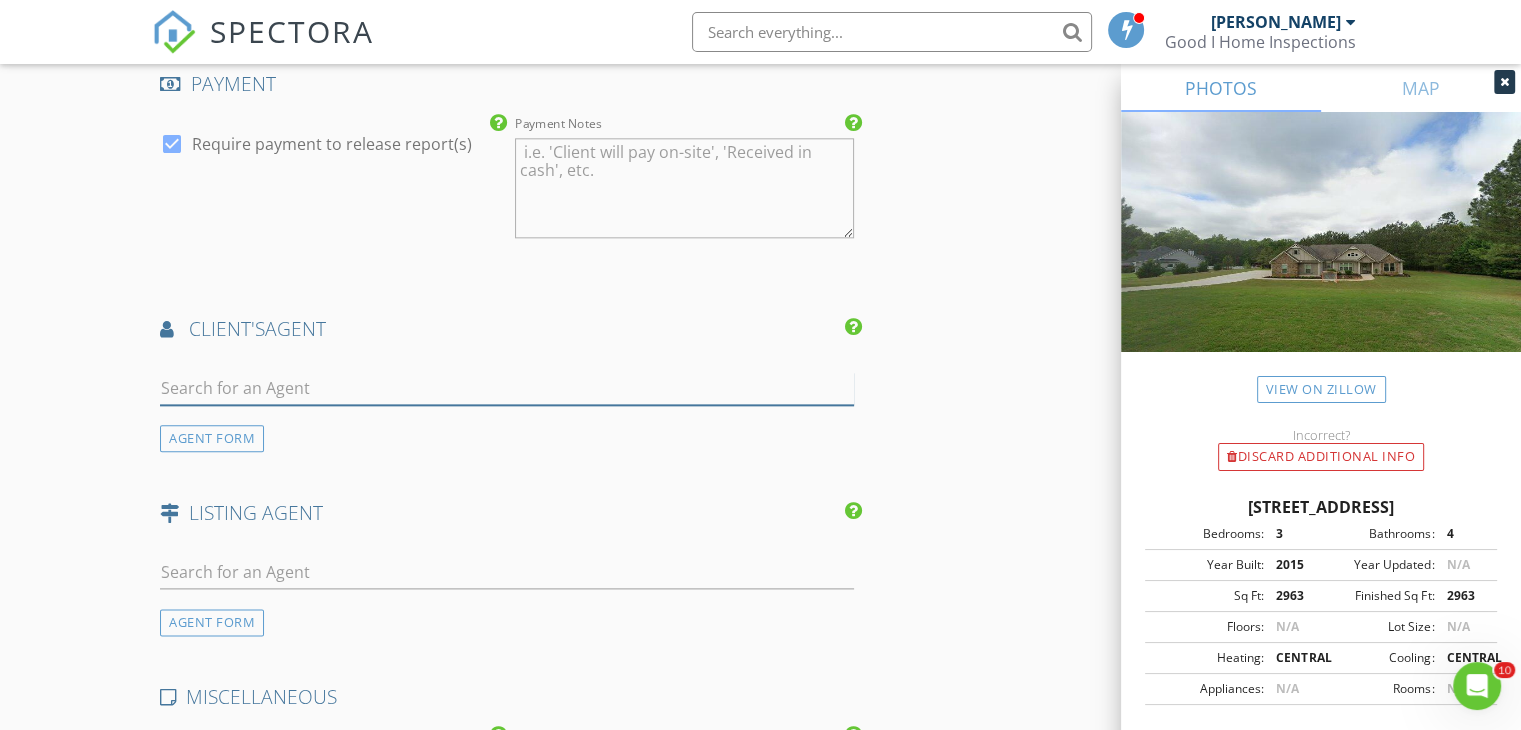 click at bounding box center [507, 388] 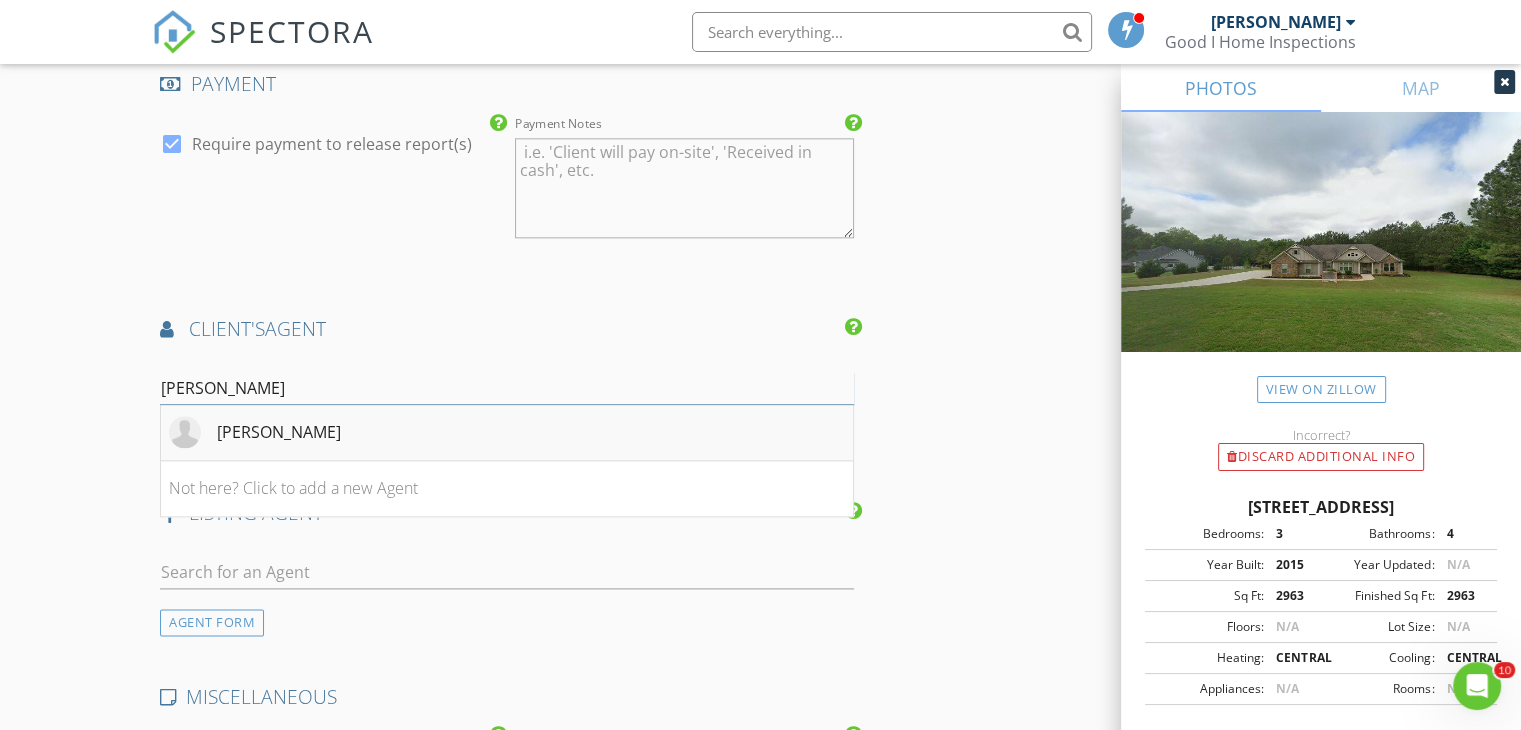 type on "[PERSON_NAME]" 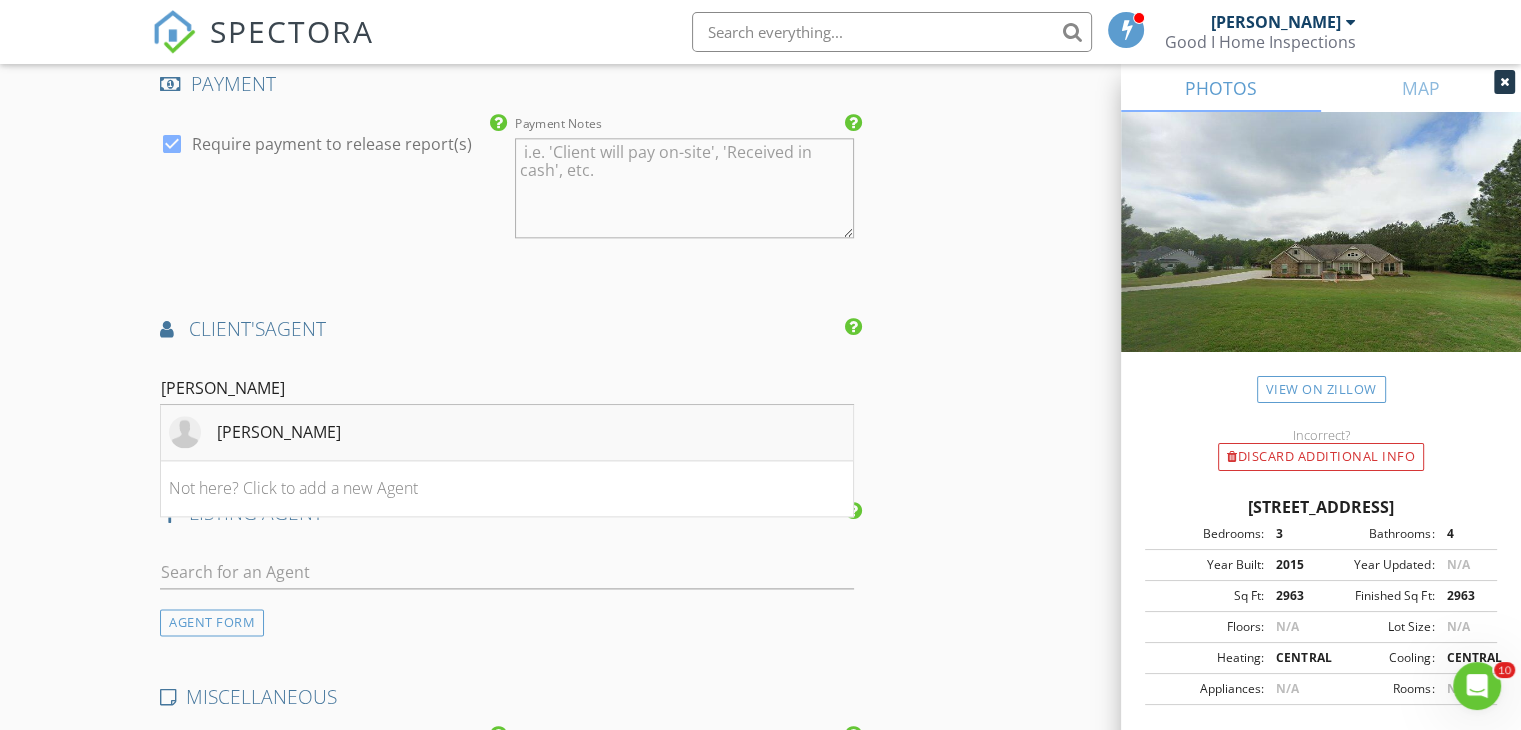 click on "[PERSON_NAME]" at bounding box center [507, 433] 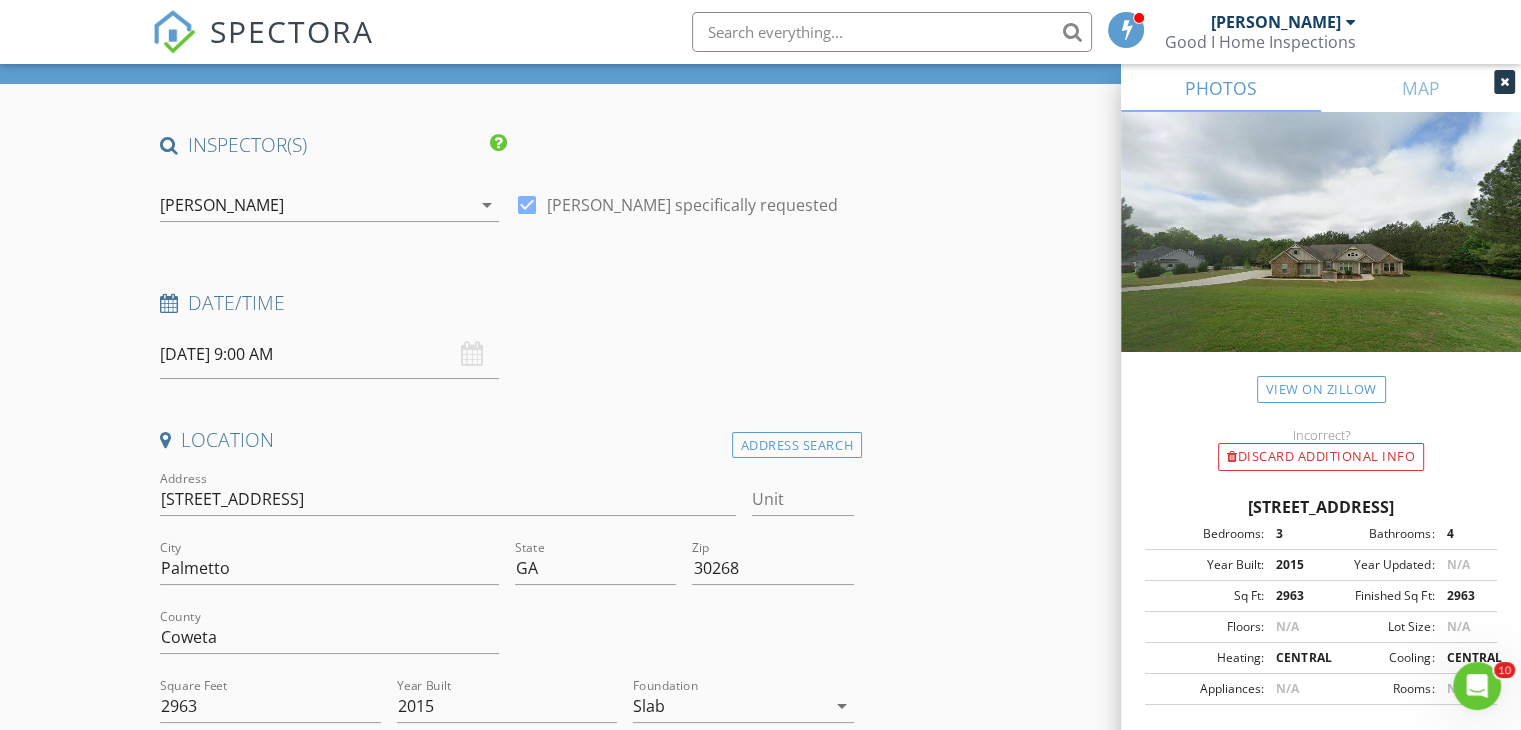 scroll, scrollTop: 0, scrollLeft: 0, axis: both 